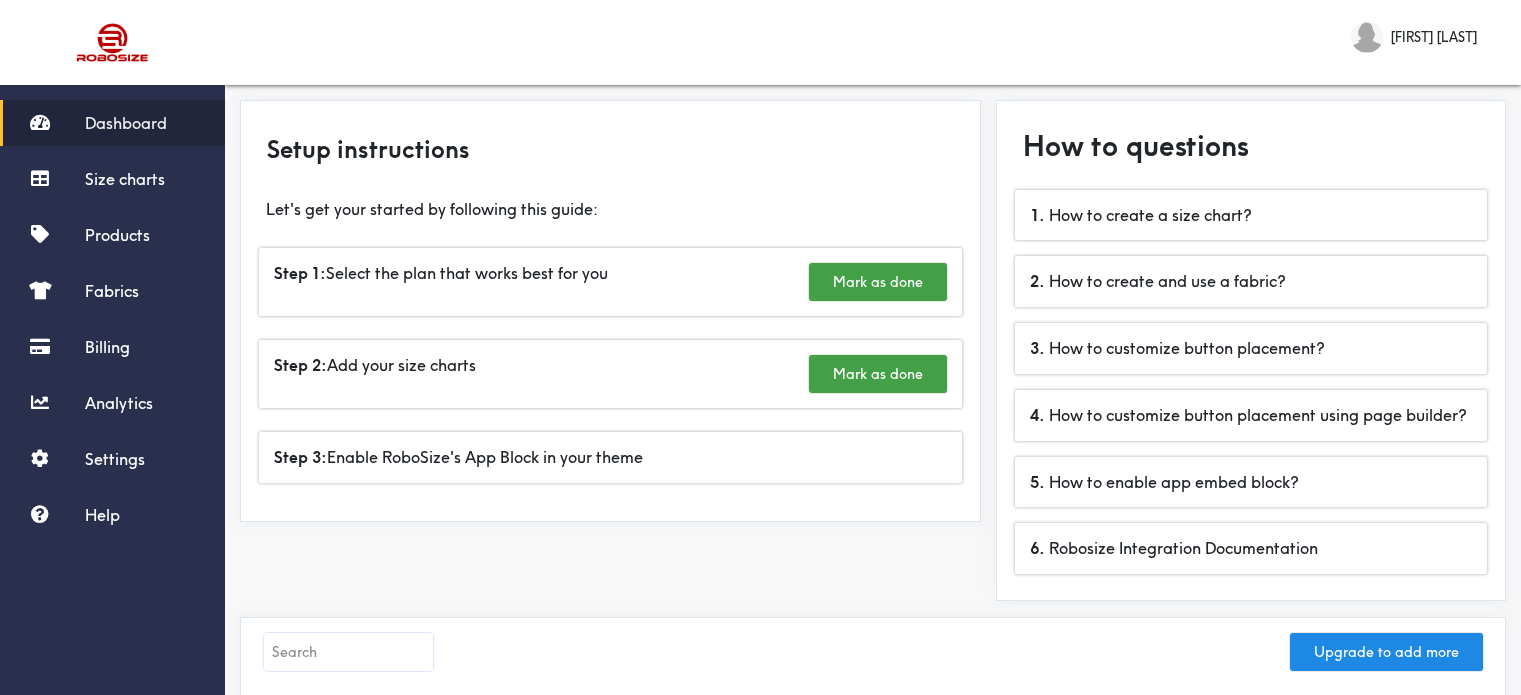 scroll, scrollTop: 0, scrollLeft: 0, axis: both 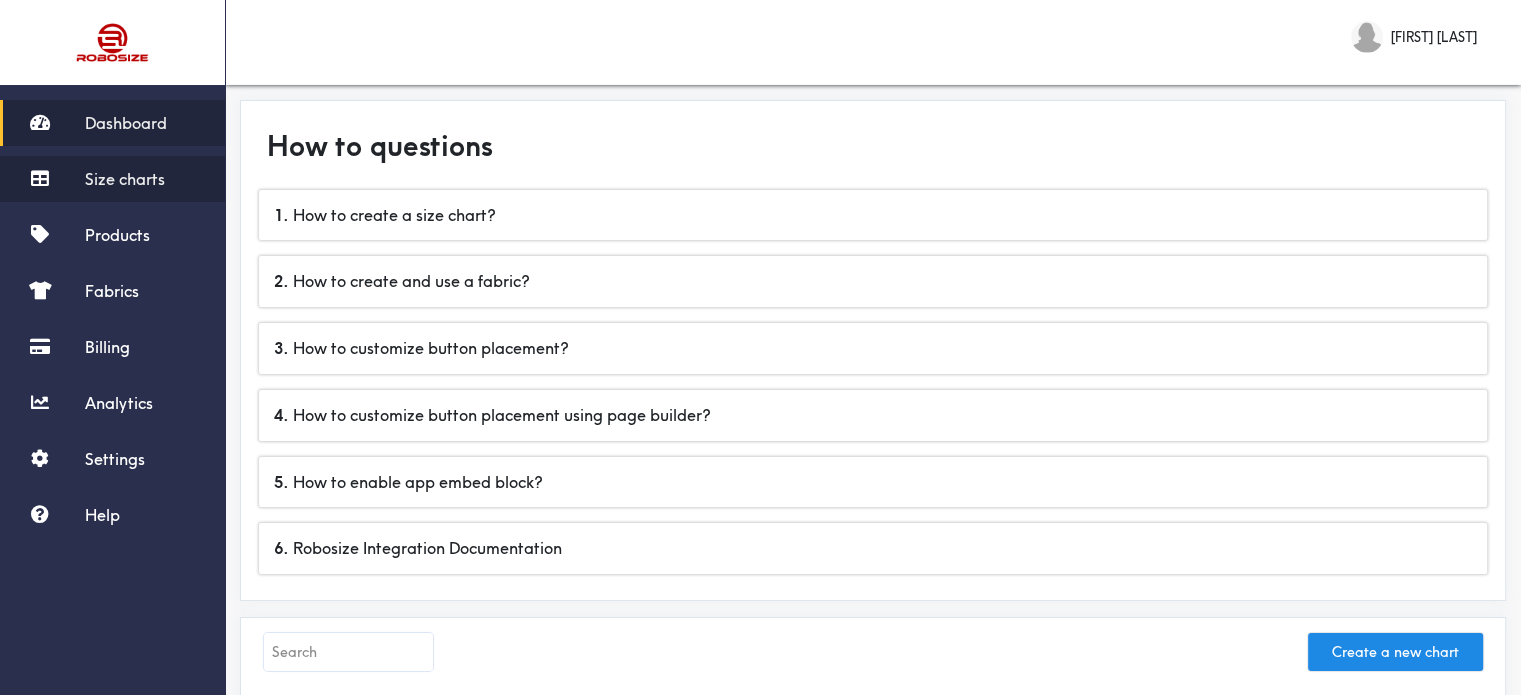 click on "Size charts" at bounding box center [125, 179] 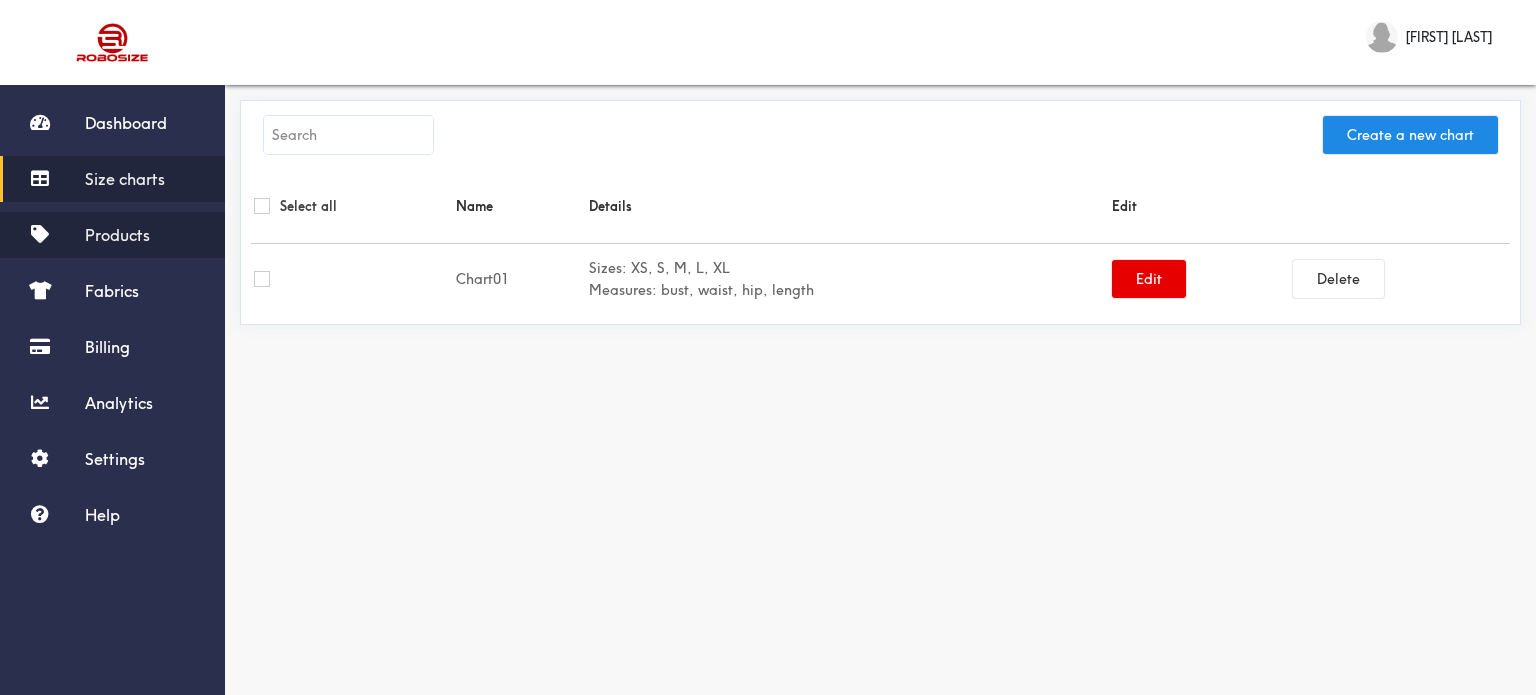 click on "Products" at bounding box center [117, 235] 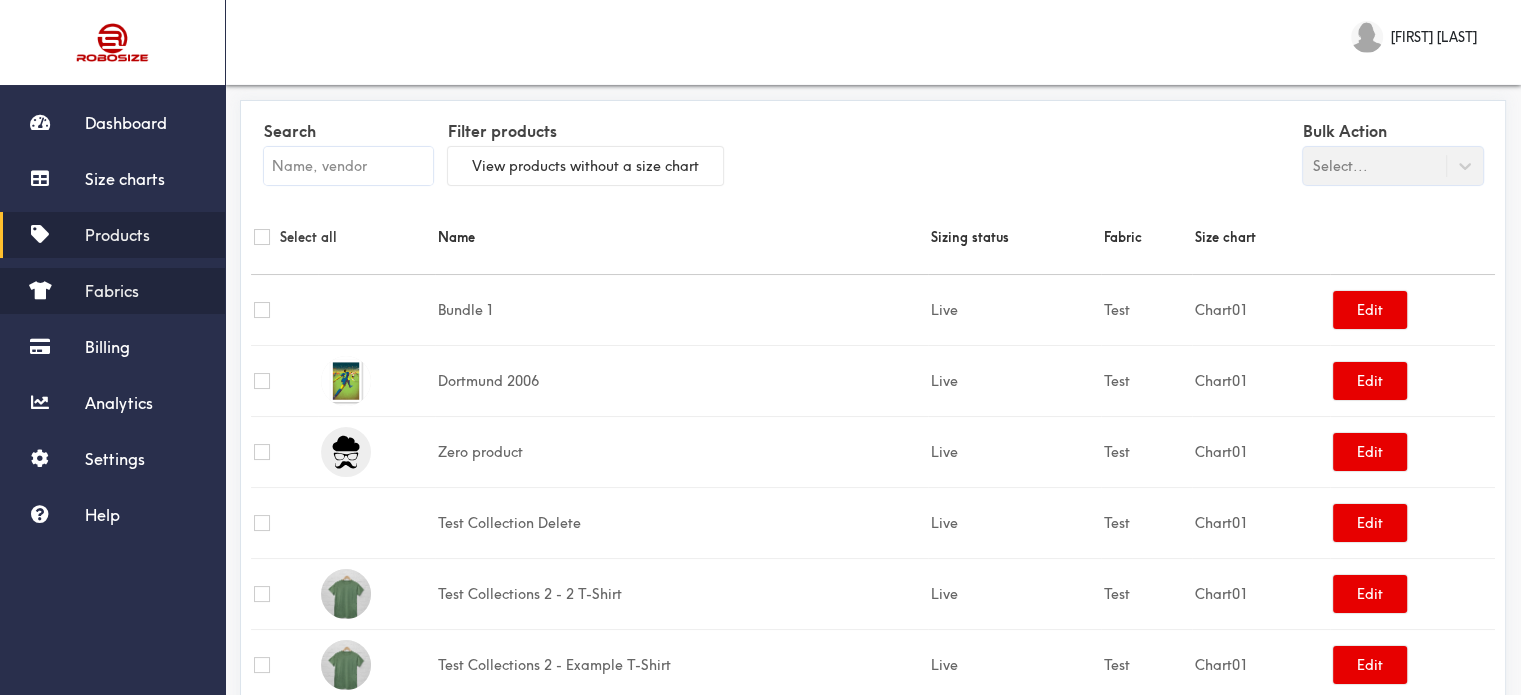 click on "Fabrics" at bounding box center (112, 291) 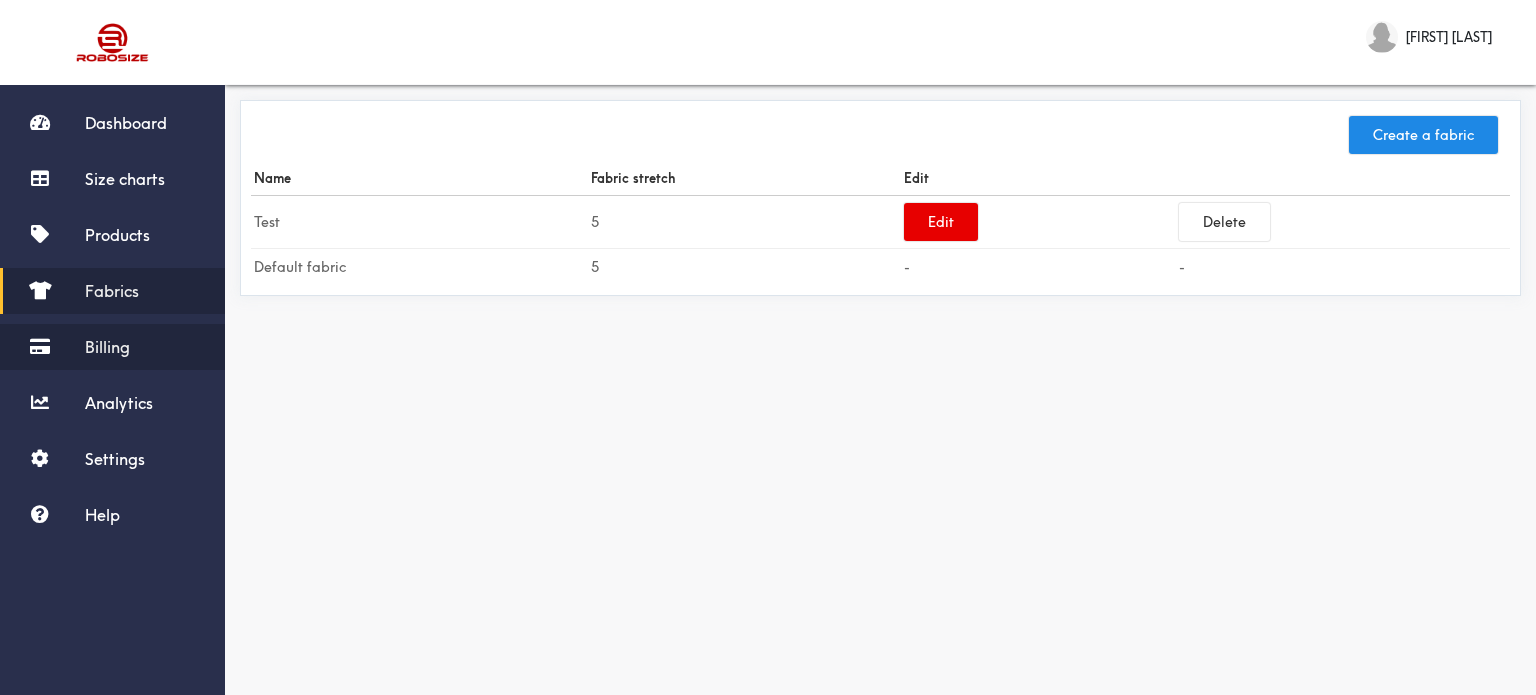 click on "Billing" at bounding box center [107, 347] 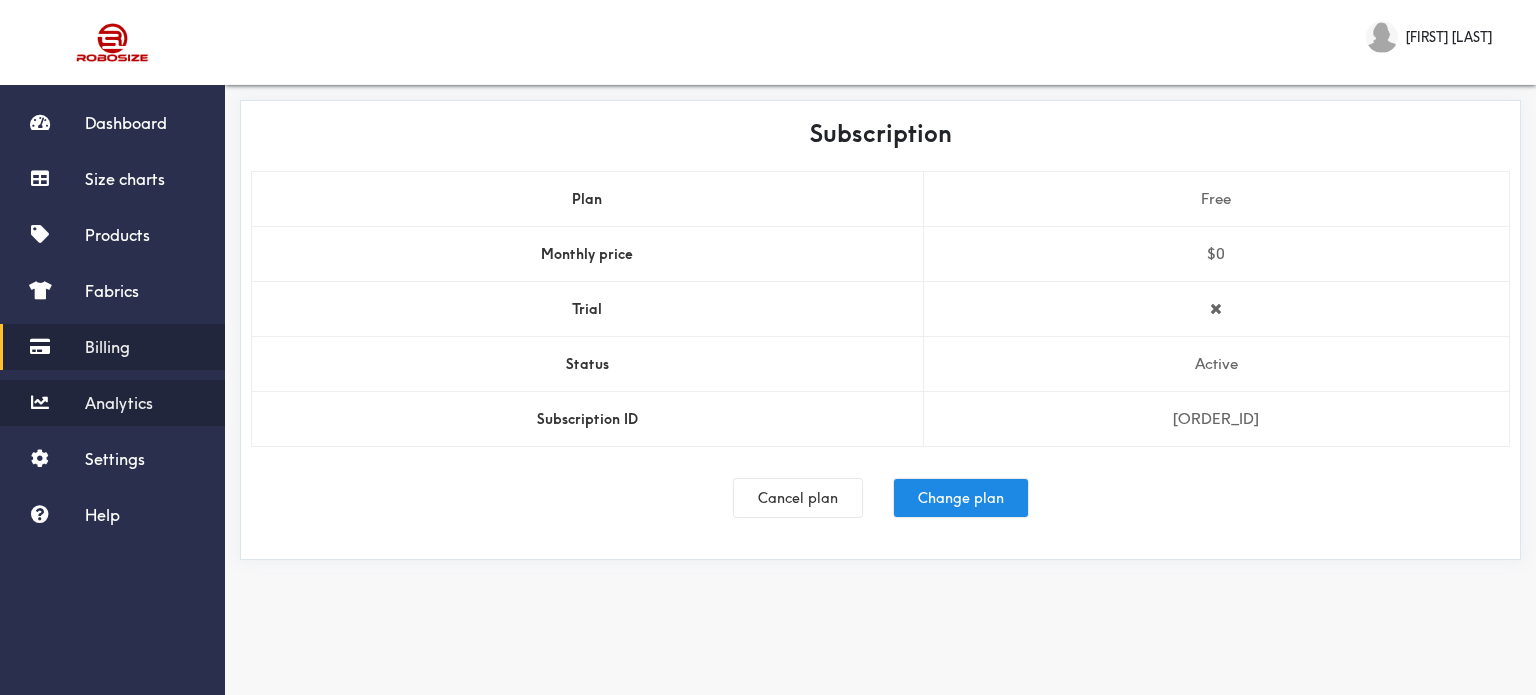 click on "Analytics" at bounding box center [112, 403] 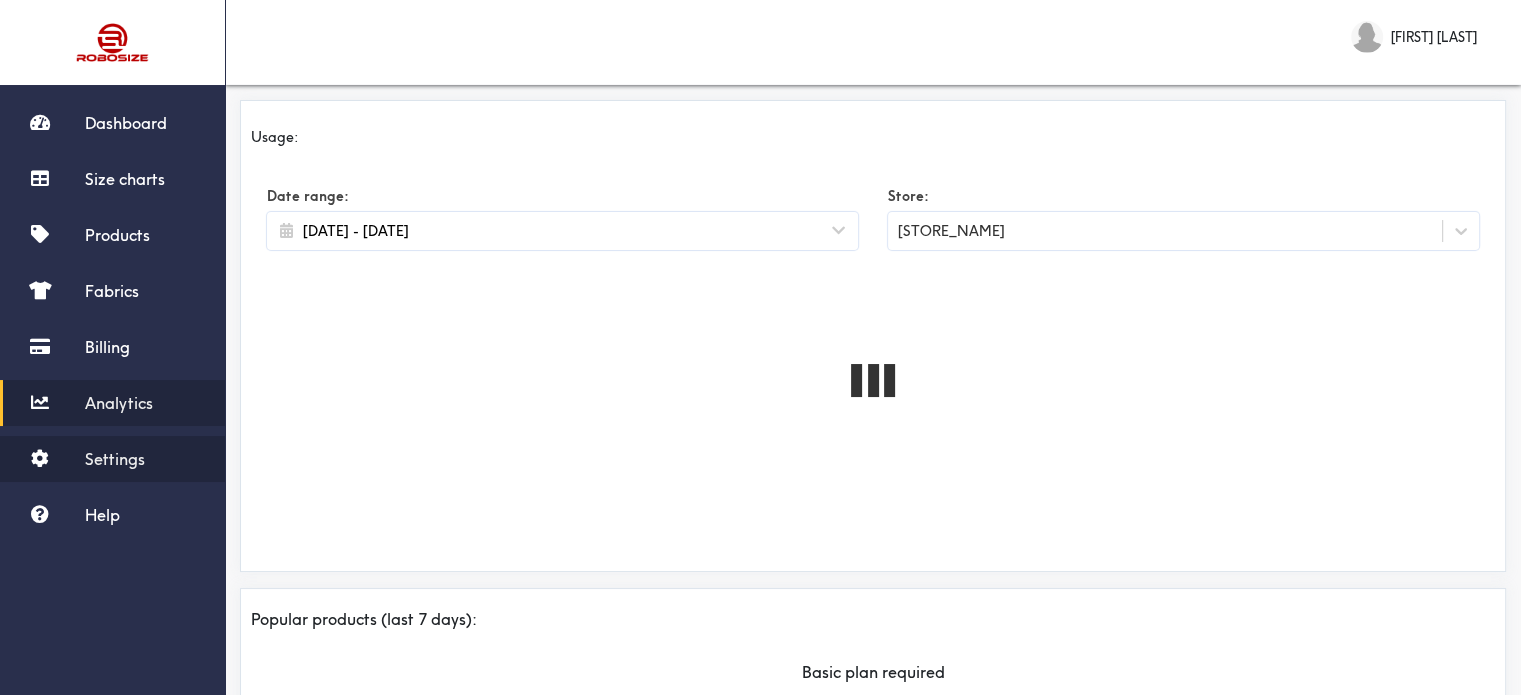 click on "Settings" at bounding box center (115, 459) 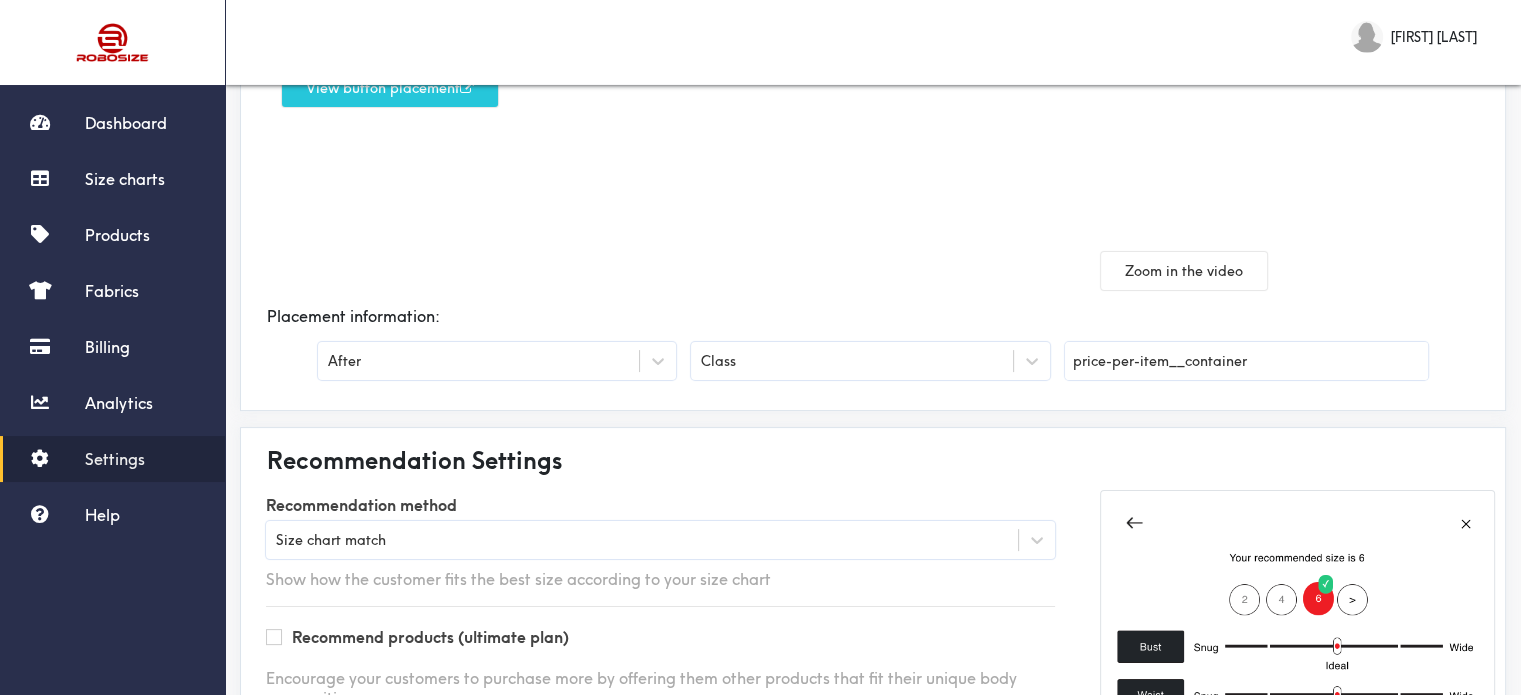 scroll, scrollTop: 300, scrollLeft: 0, axis: vertical 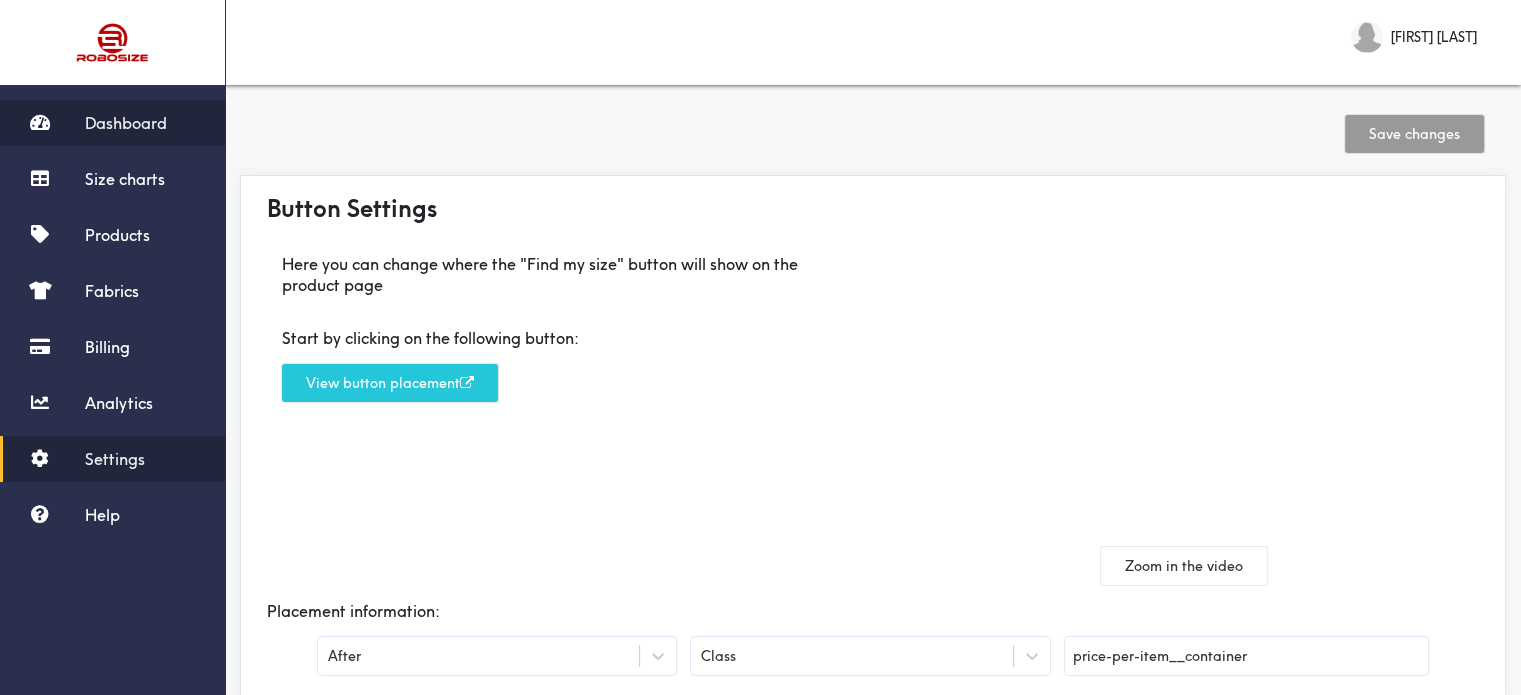 click on "Dashboard" at bounding box center [126, 123] 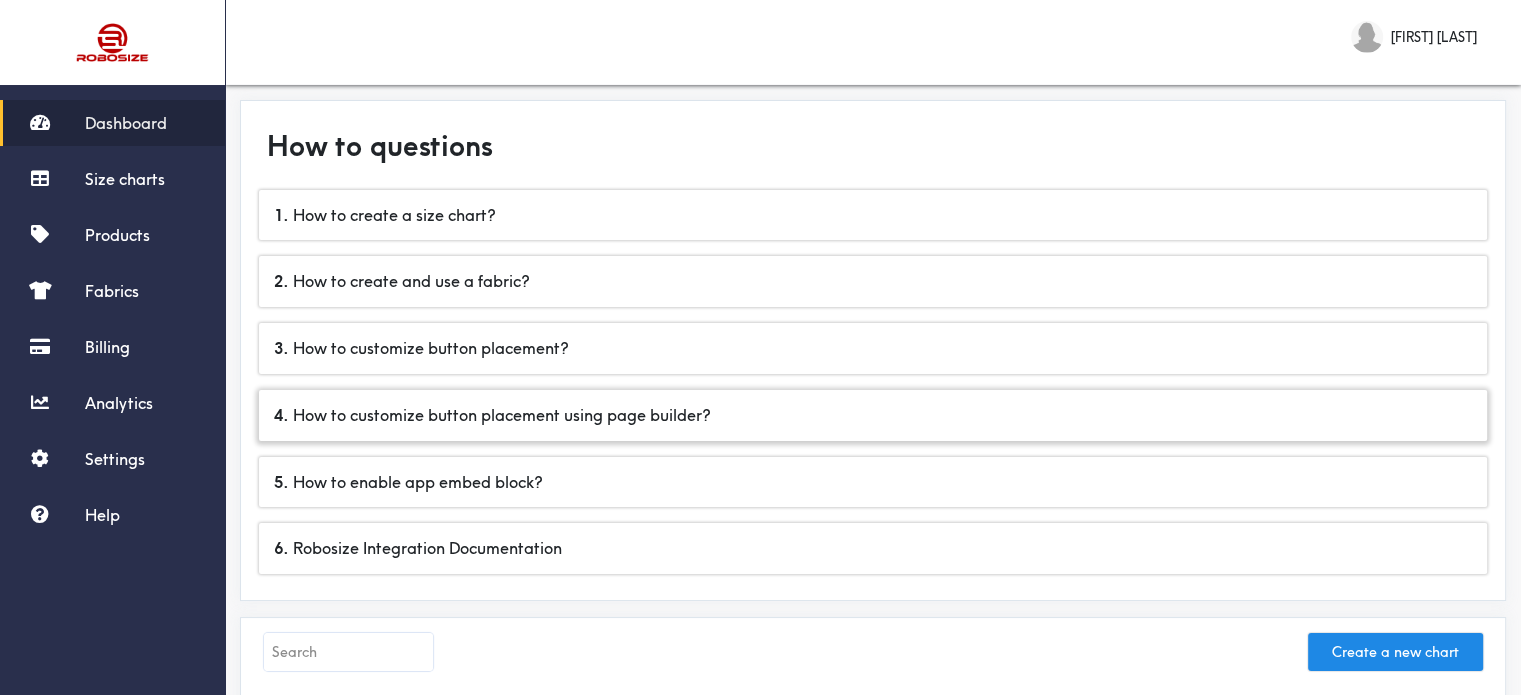 click on "4 .   How to customize button placement using page builder?" at bounding box center (873, 415) 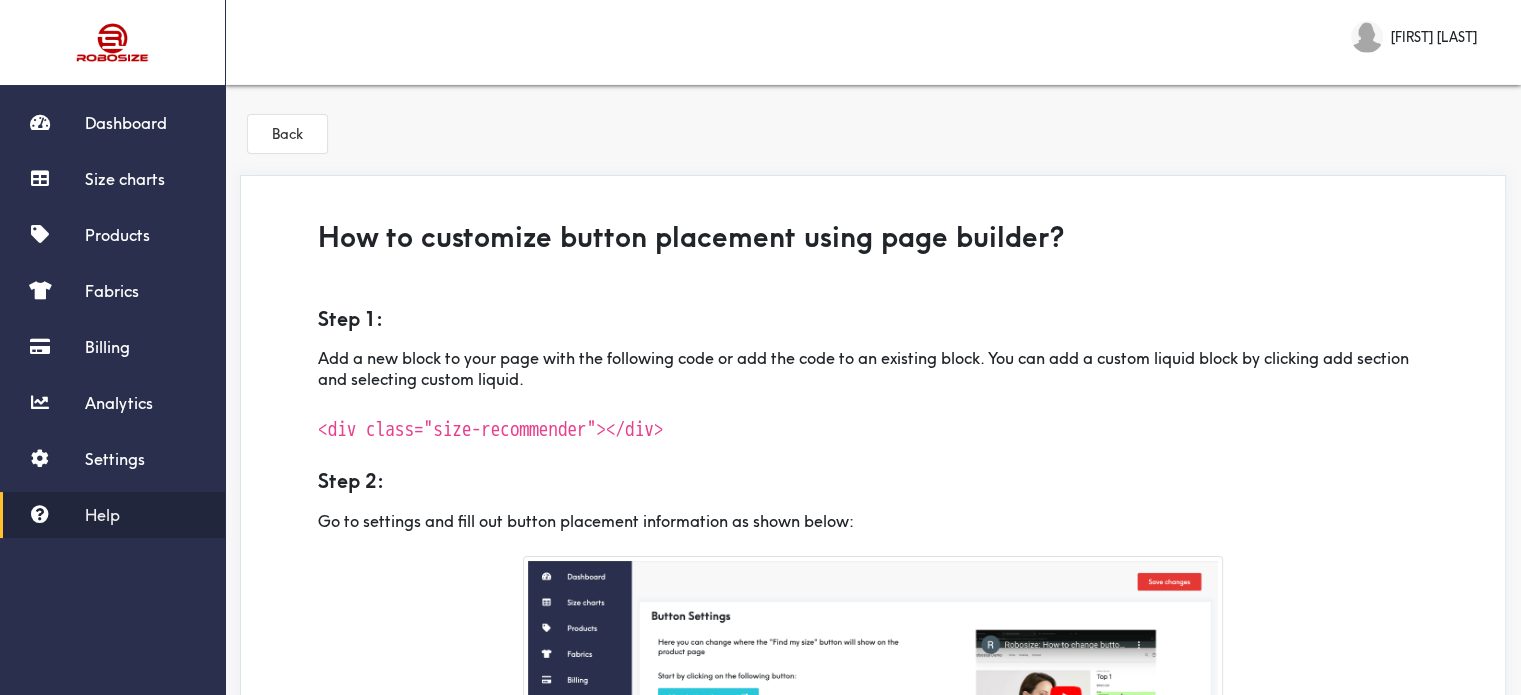 click on "<div class="size-recommender"></div>" at bounding box center (490, 418) 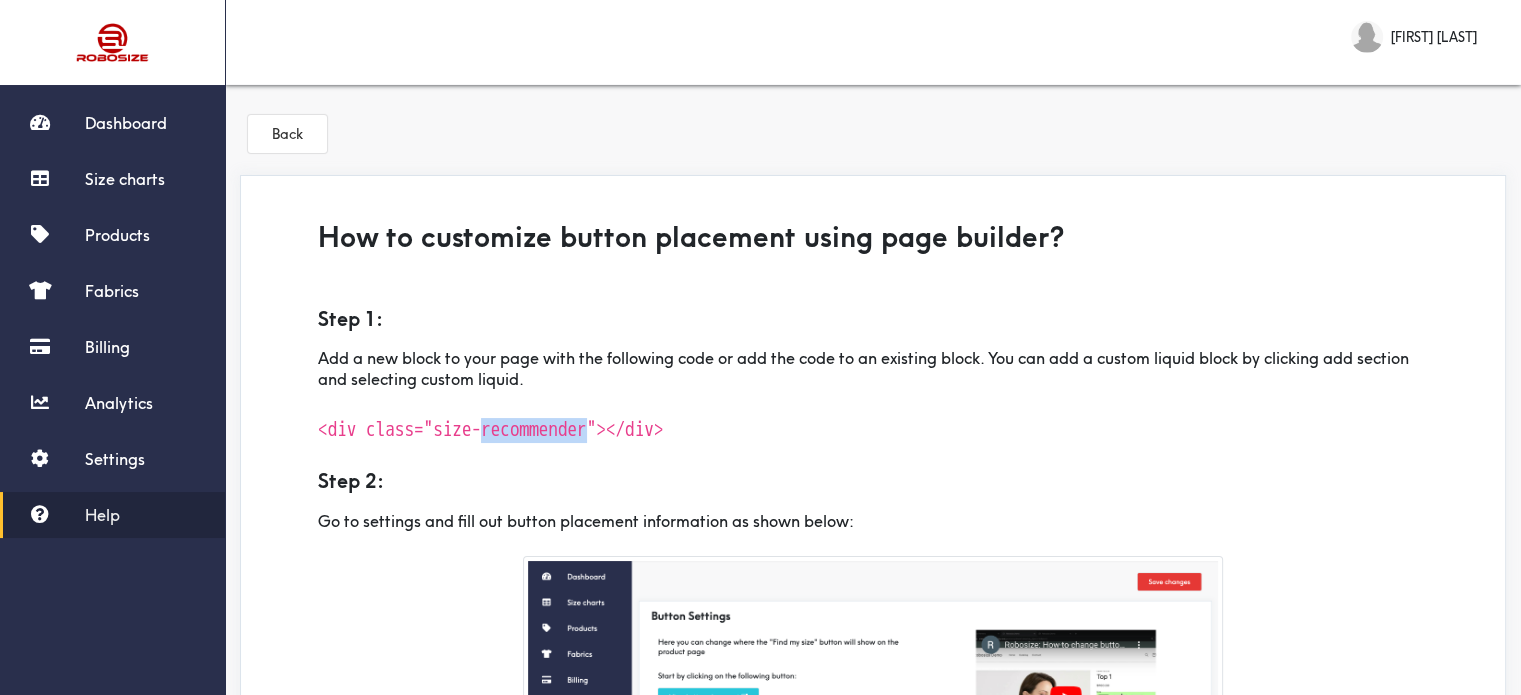 click on "<div class="size-recommender"></div>" at bounding box center (490, 418) 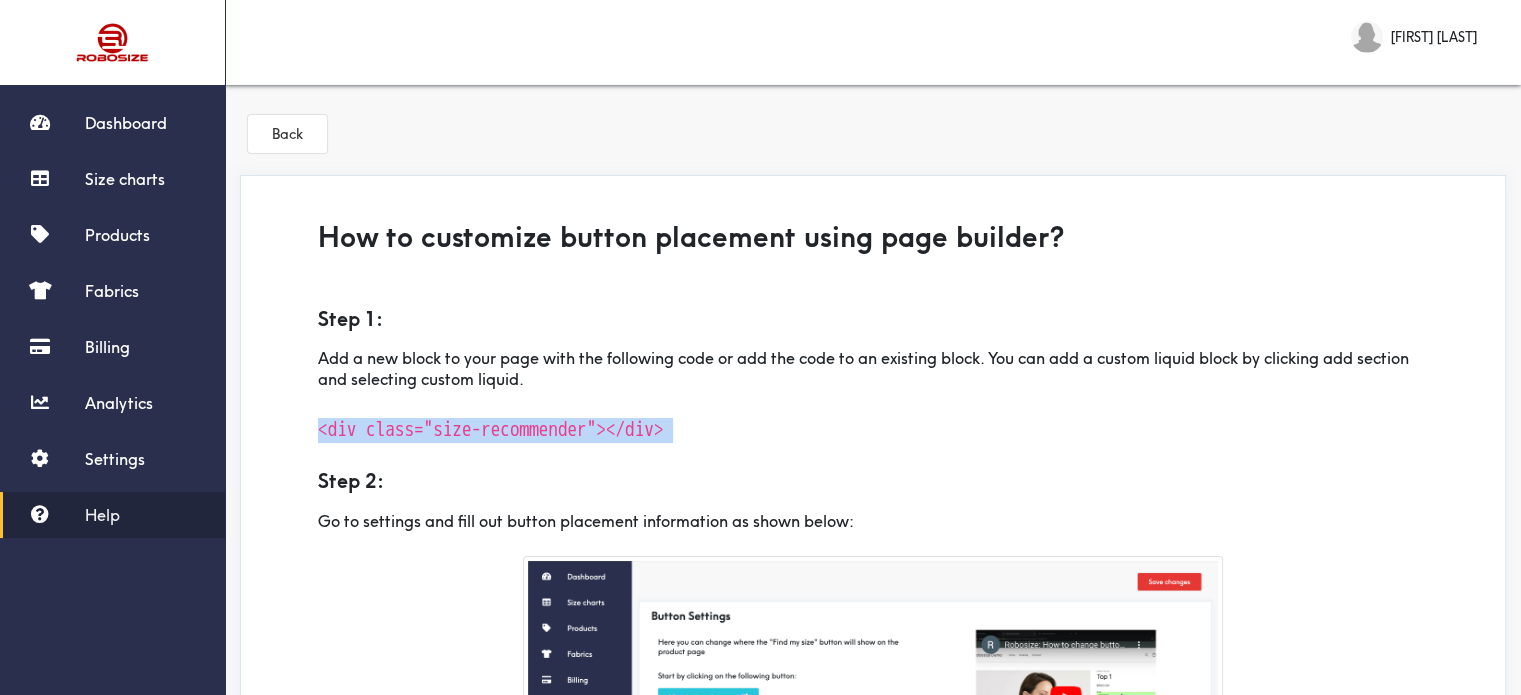 click on "<div class="size-recommender"></div>" at bounding box center [490, 418] 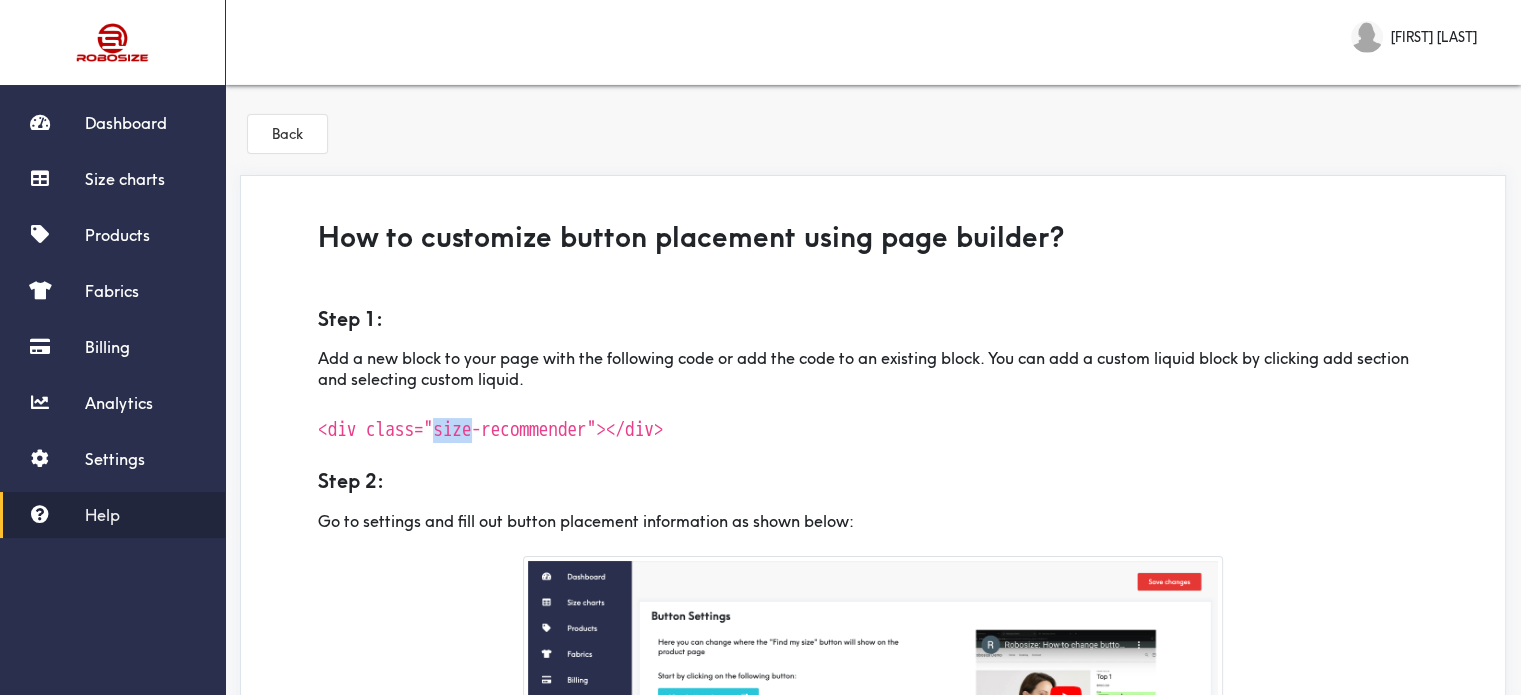 click on "<div class="size-recommender"></div>" at bounding box center [490, 418] 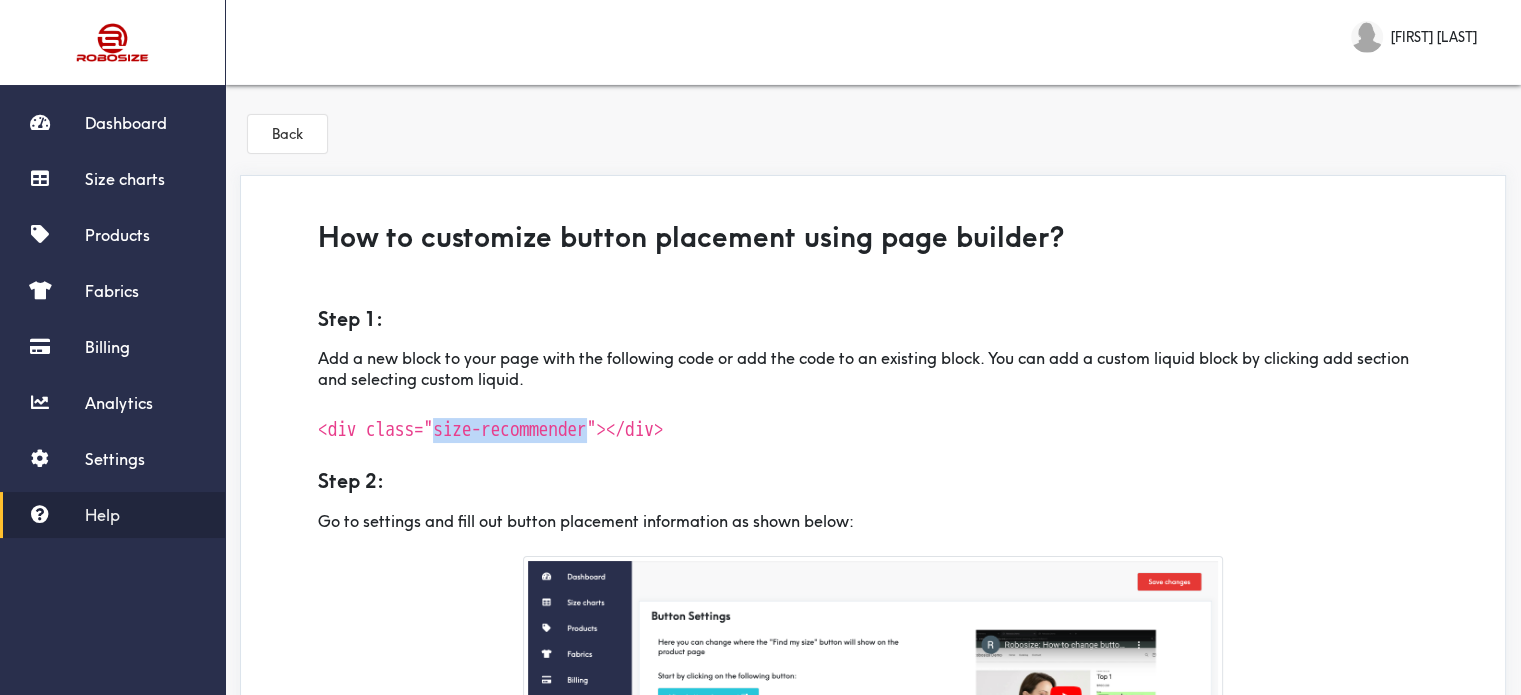 click on "<div class="size-recommender"></div>" at bounding box center [490, 418] 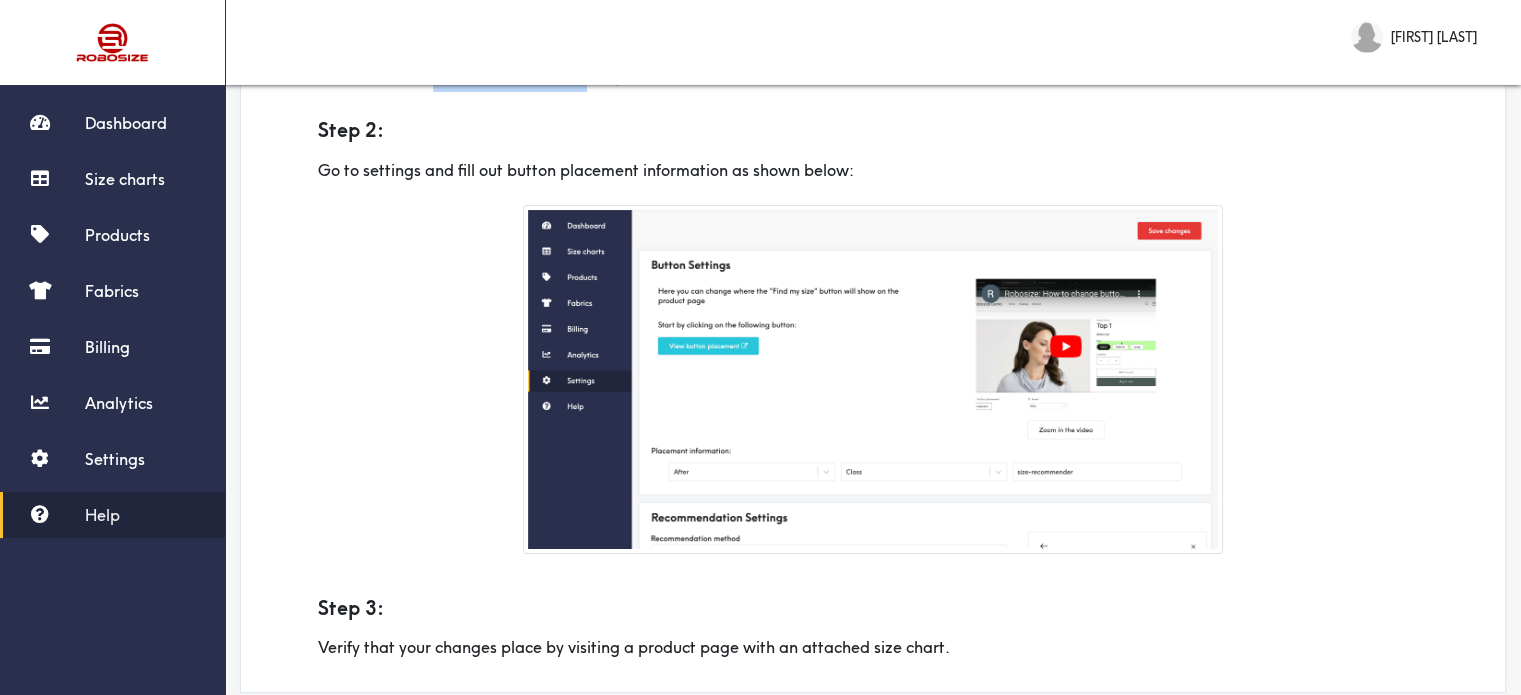scroll, scrollTop: 388, scrollLeft: 0, axis: vertical 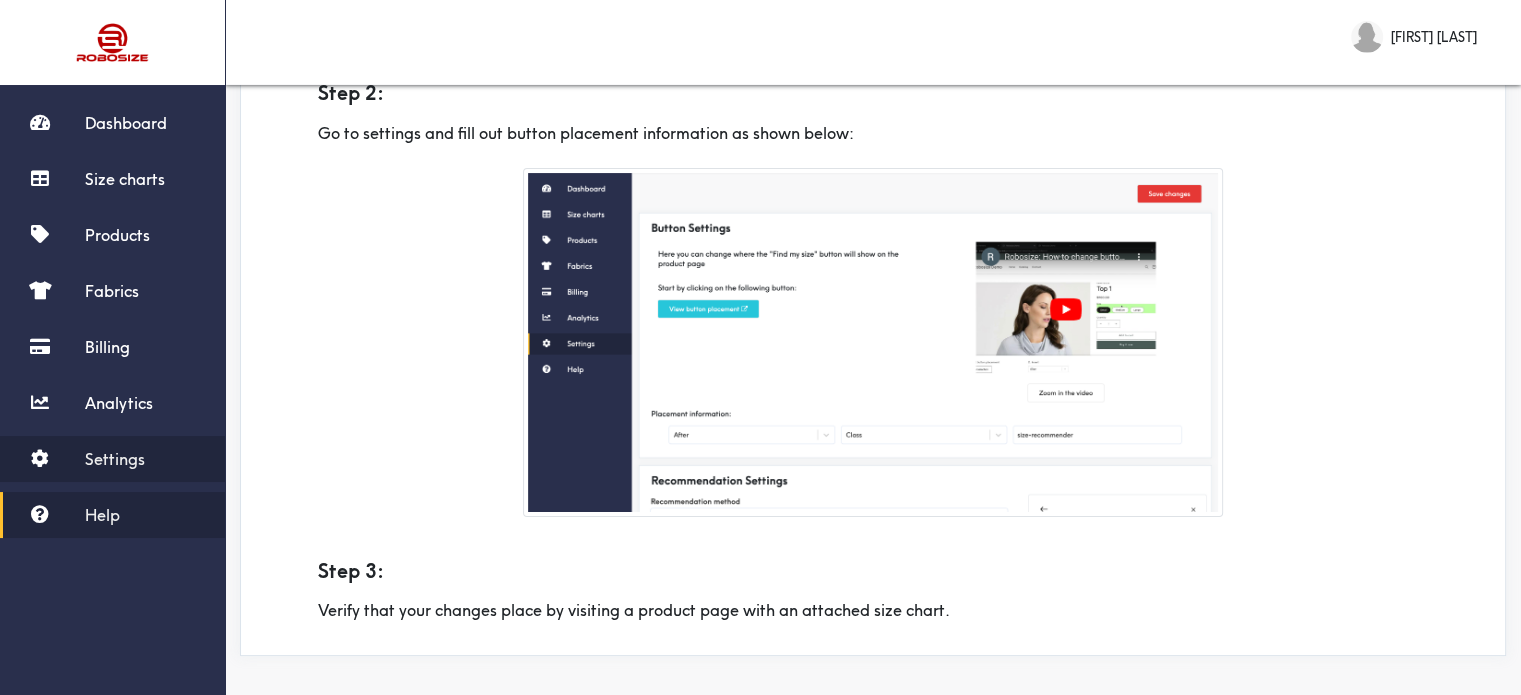 click on "Settings" at bounding box center [115, 459] 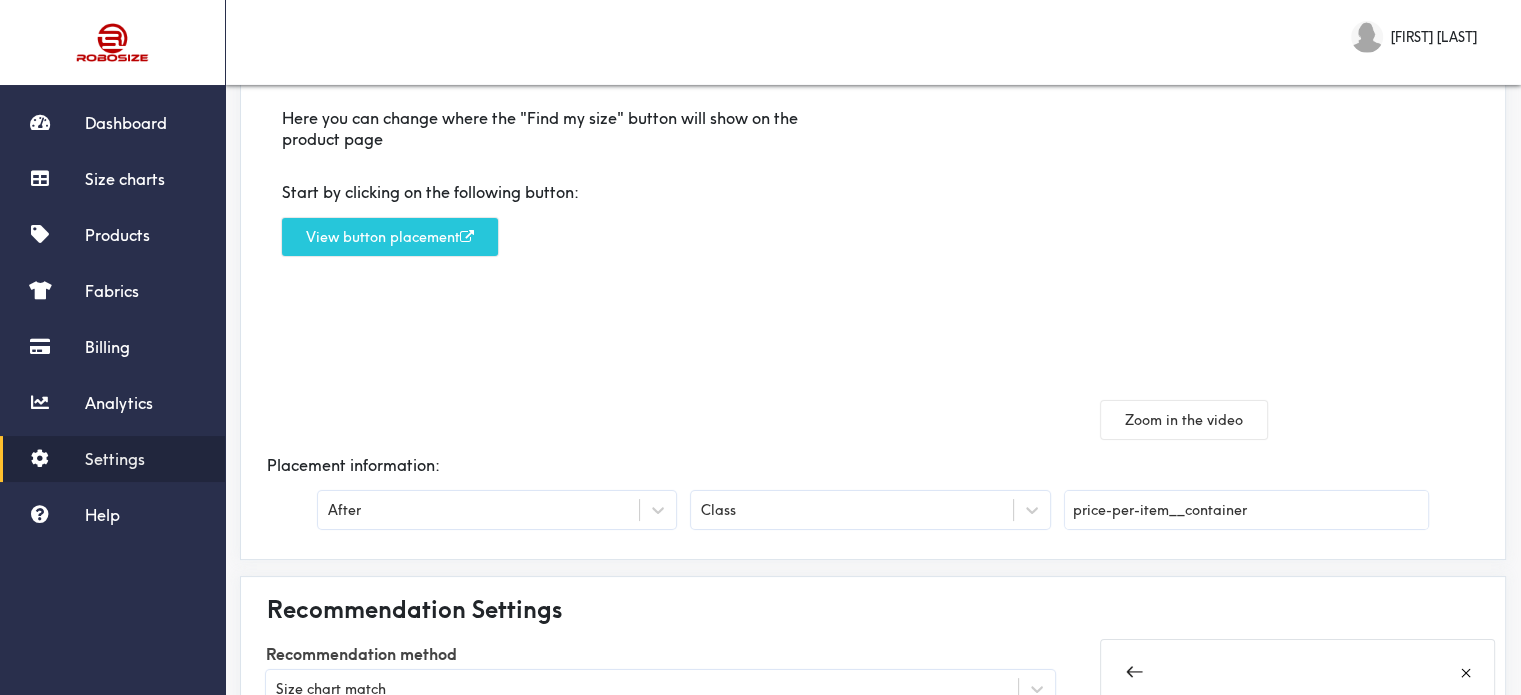 scroll, scrollTop: 300, scrollLeft: 0, axis: vertical 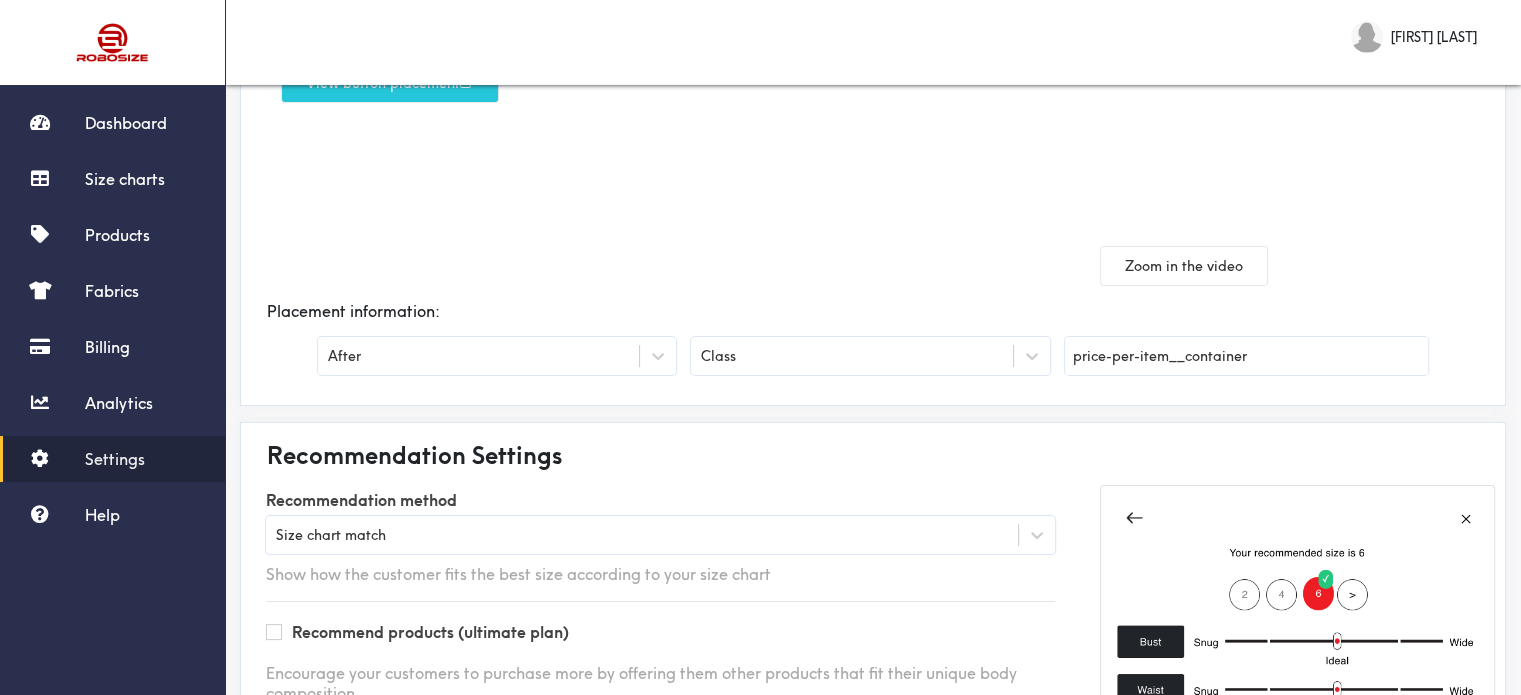 click on "price-per-item__container" at bounding box center [1246, 356] 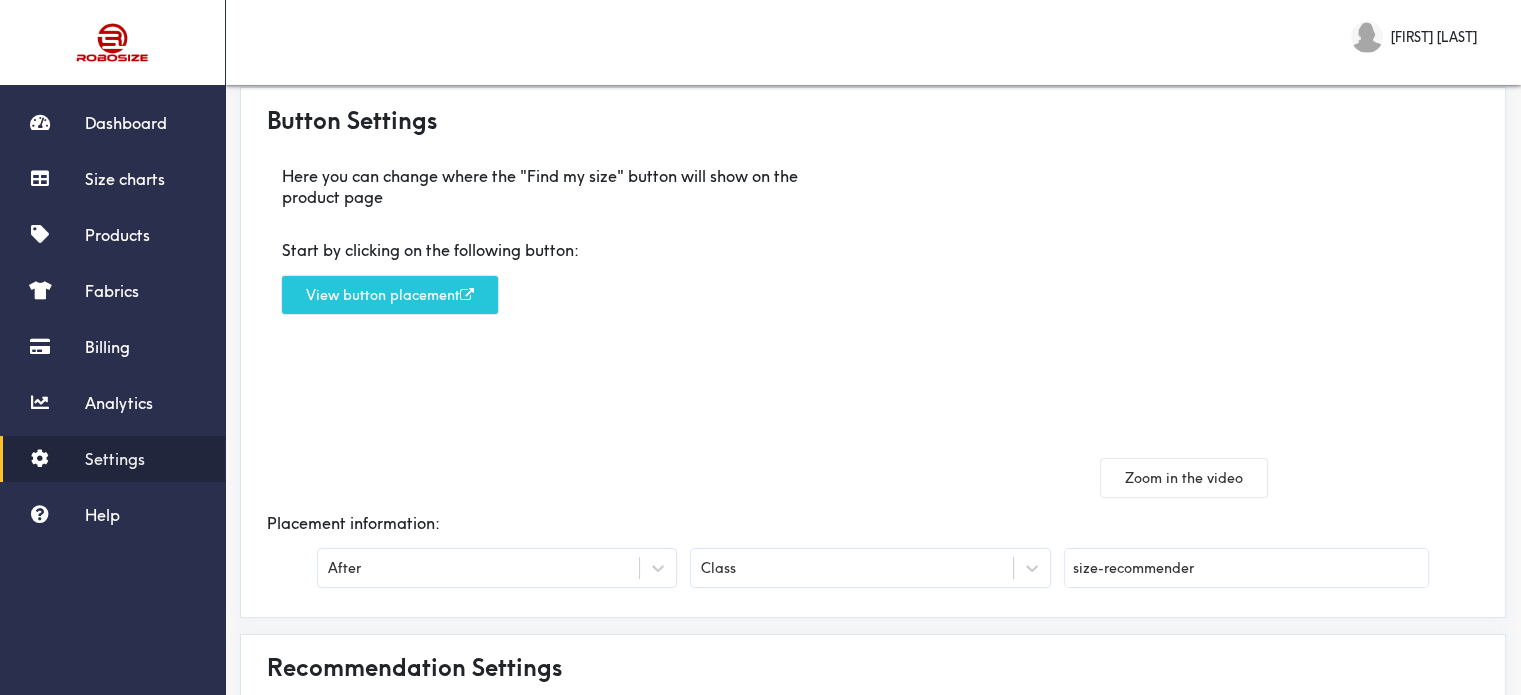 scroll, scrollTop: 0, scrollLeft: 0, axis: both 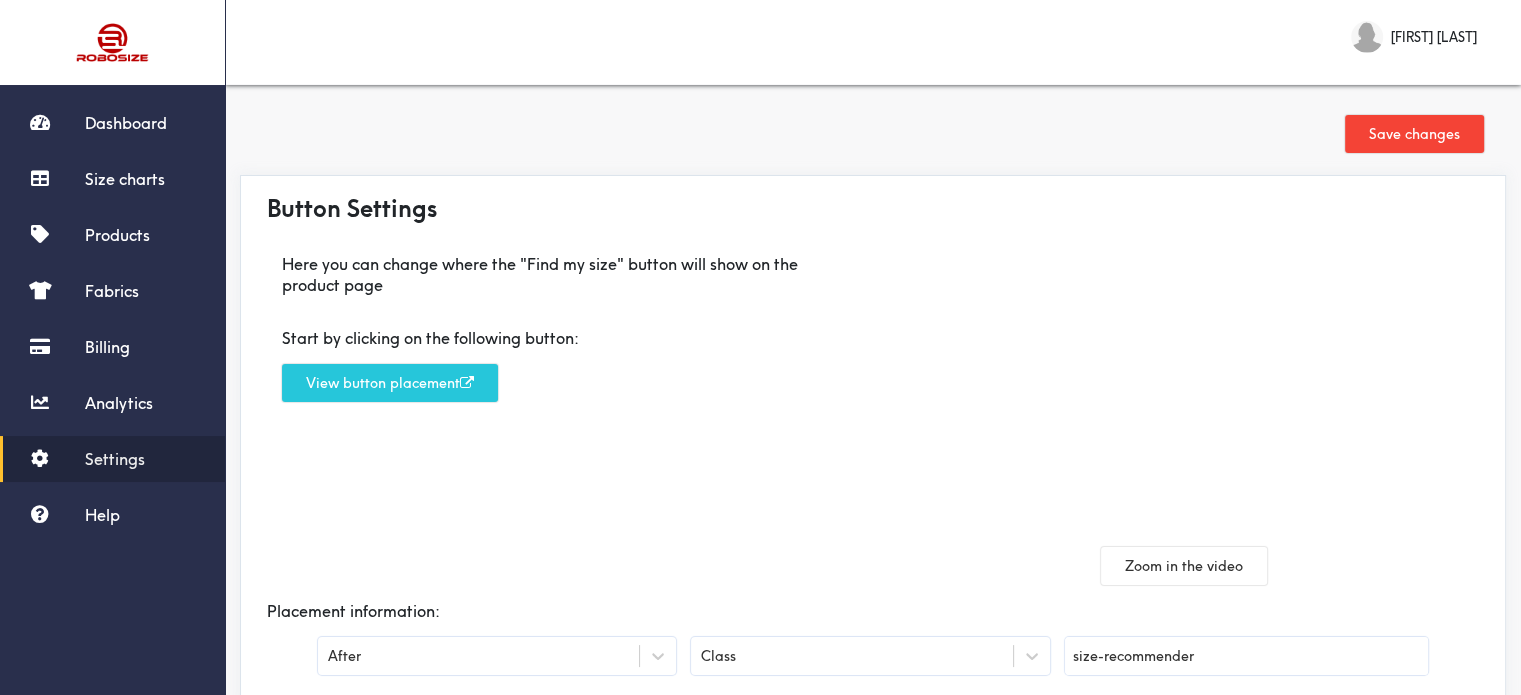 type on "size-recommender" 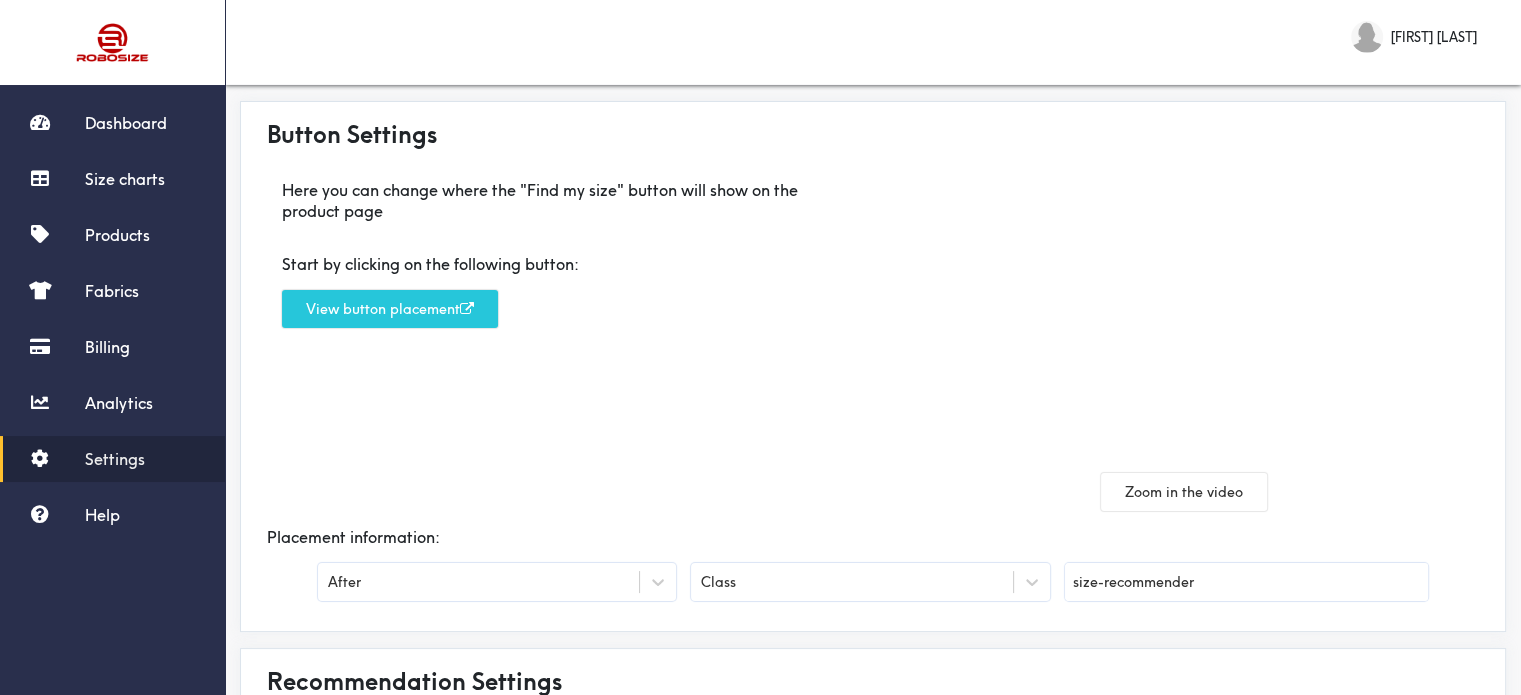 scroll, scrollTop: 17, scrollLeft: 0, axis: vertical 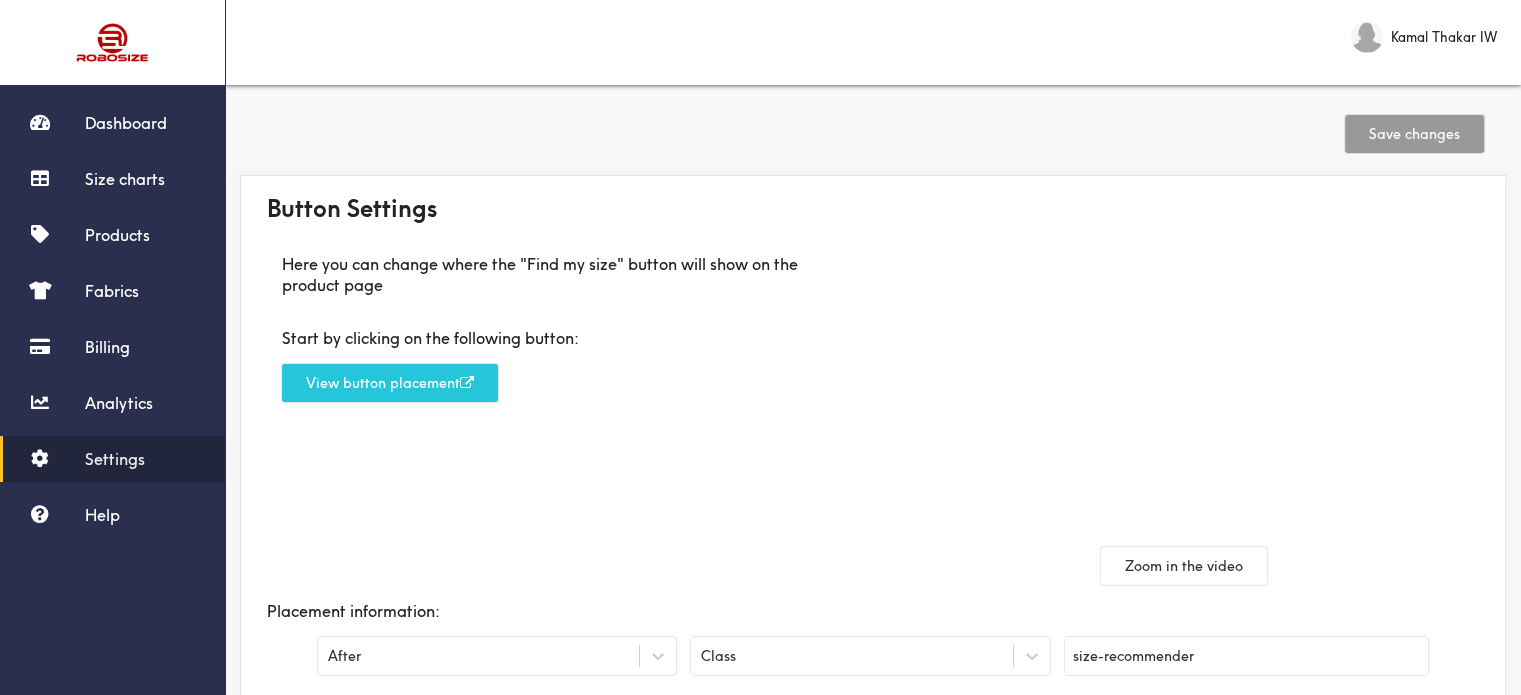 click on "[FIRST] [LAST] IW  Logout" at bounding box center (873, 42) 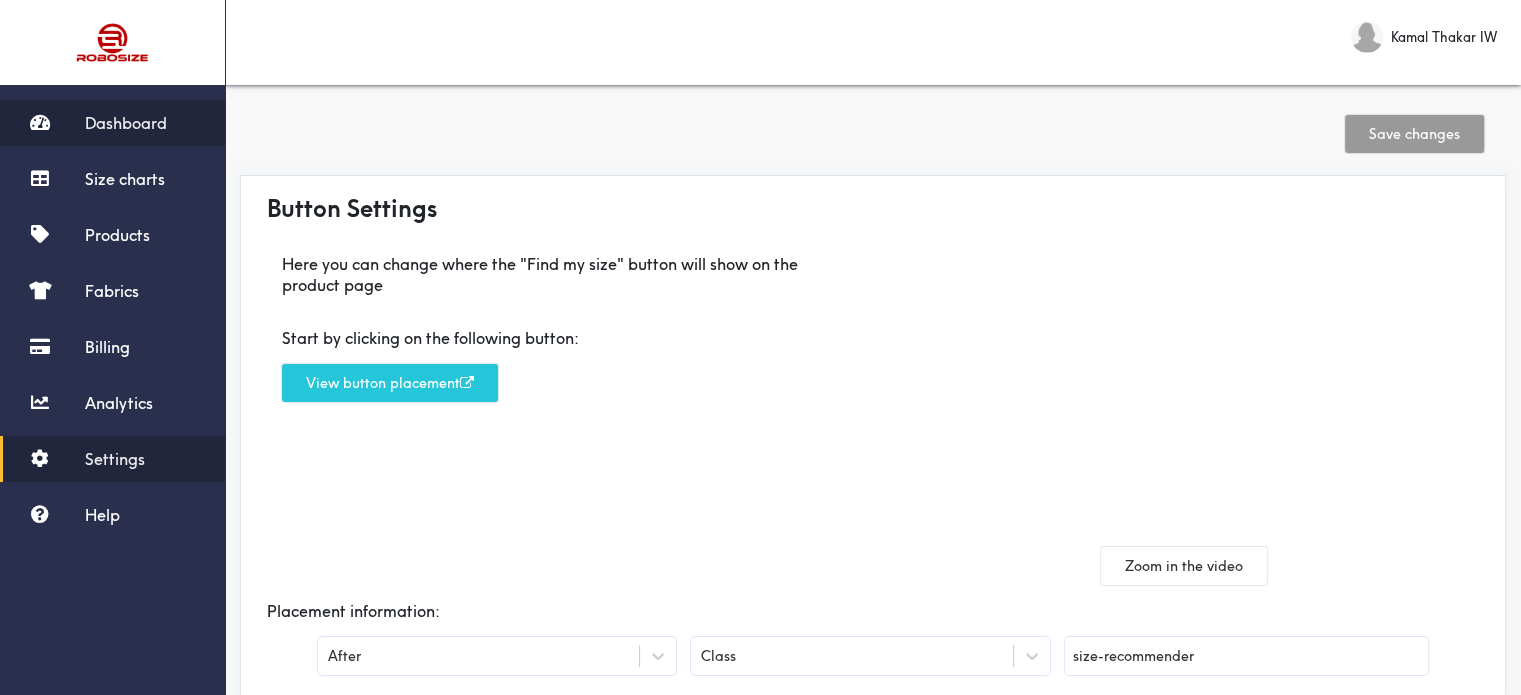click on "Dashboard" at bounding box center (126, 123) 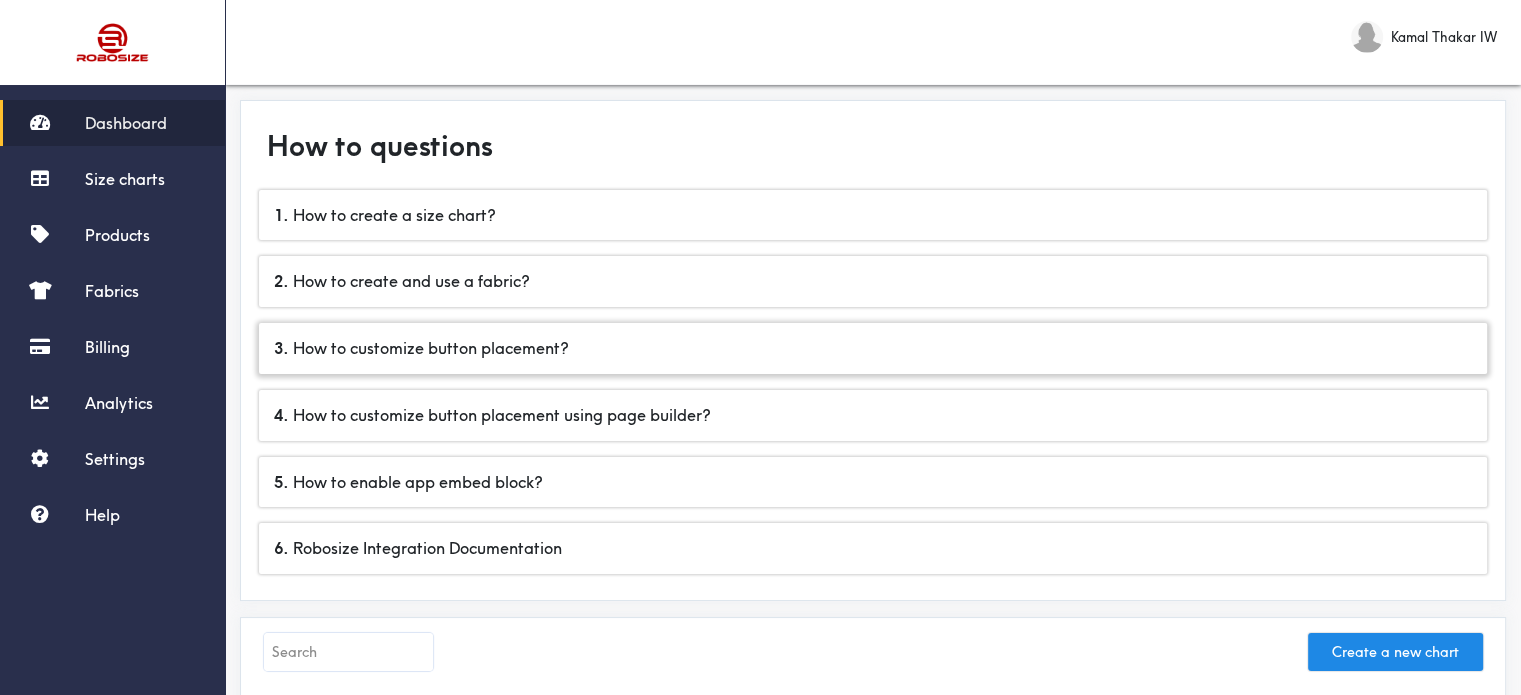 scroll, scrollTop: 334, scrollLeft: 0, axis: vertical 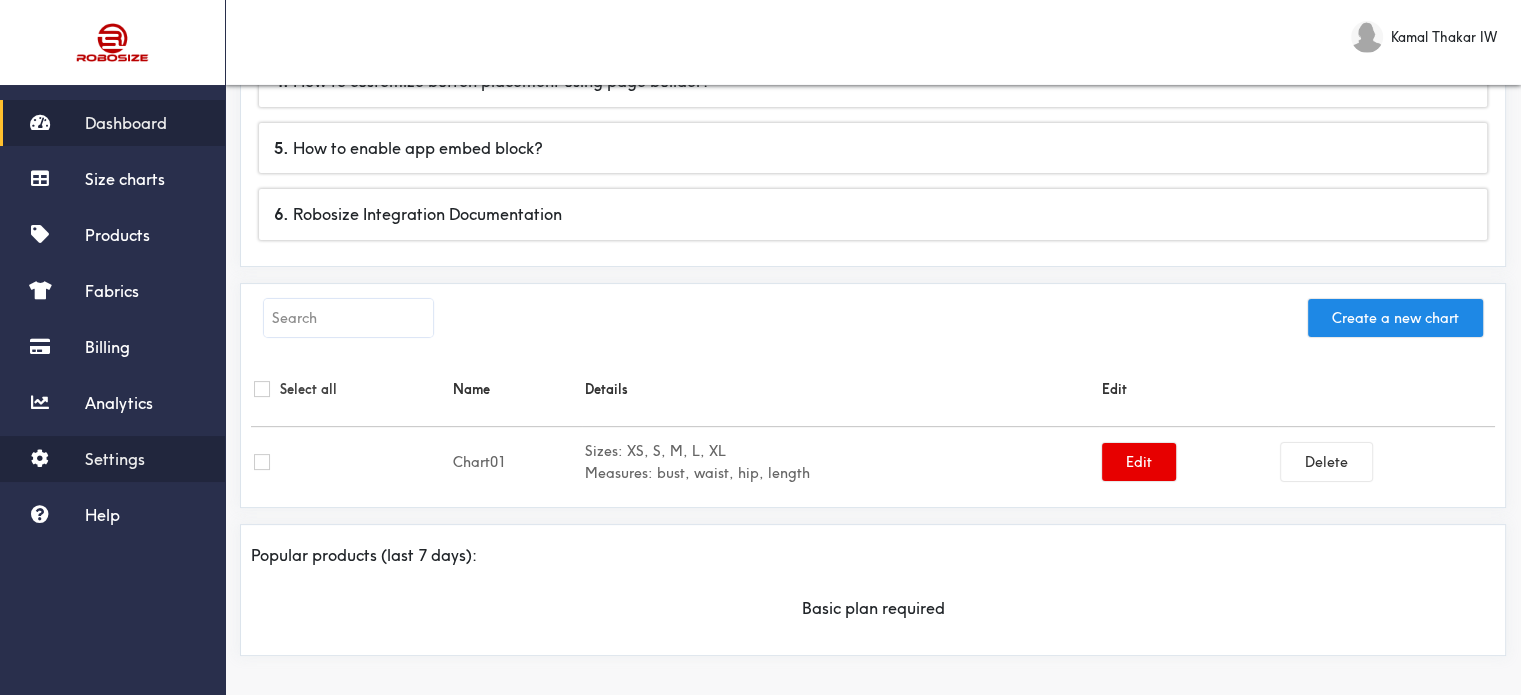click on "Settings" at bounding box center (115, 459) 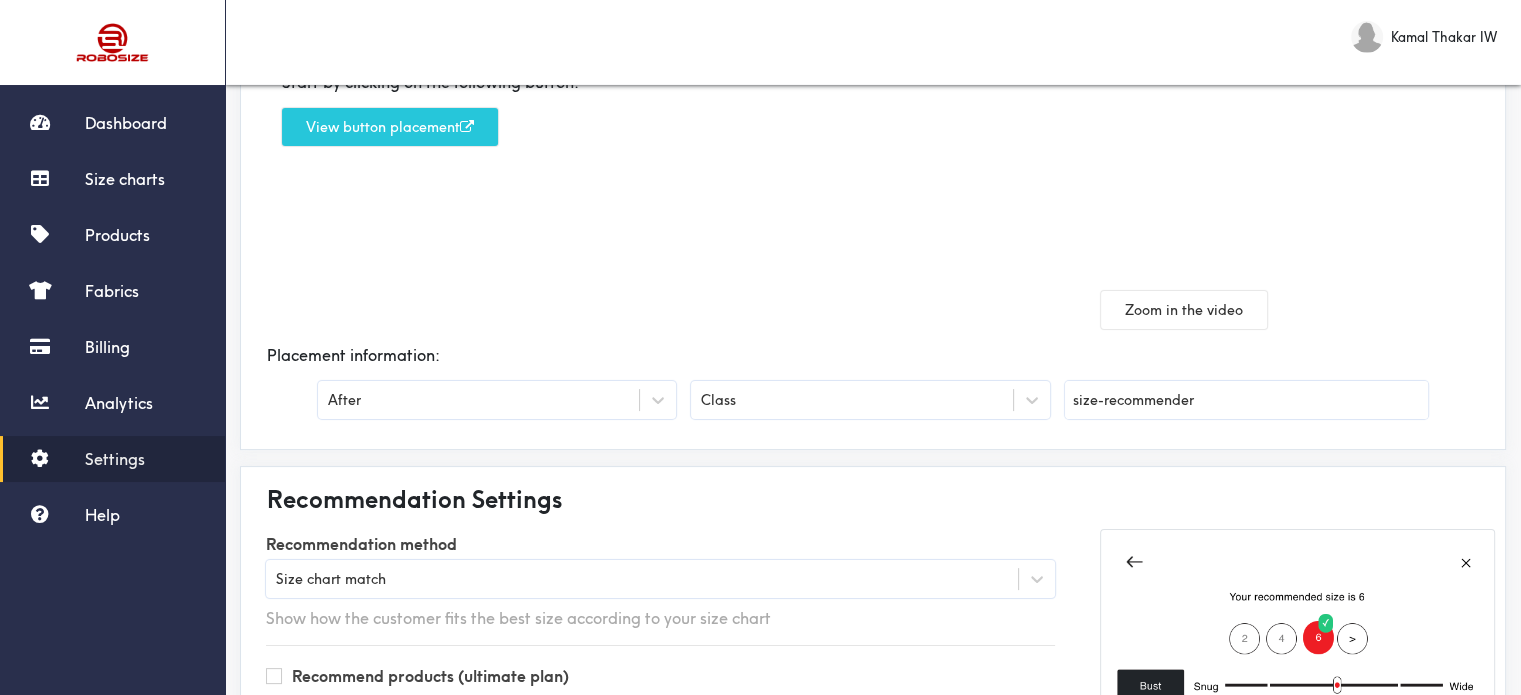 scroll, scrollTop: 100, scrollLeft: 0, axis: vertical 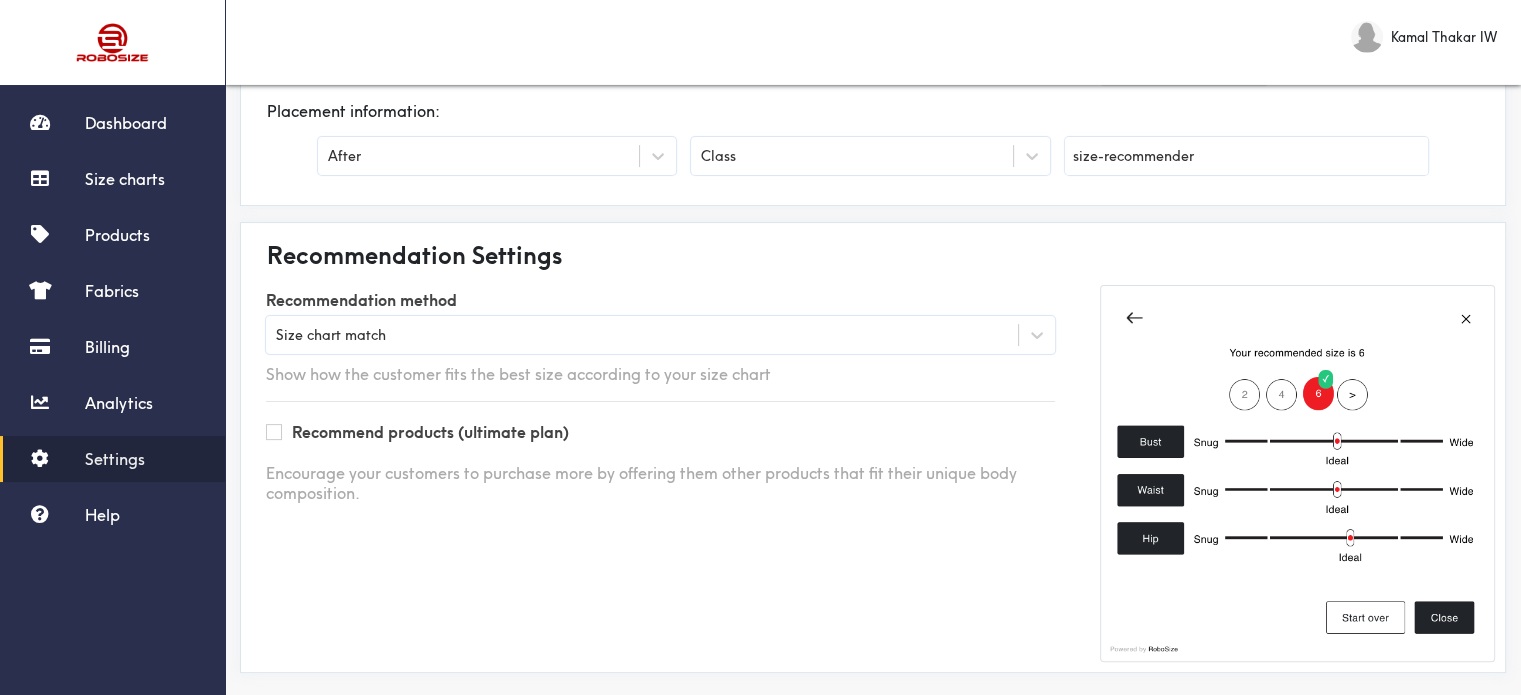 click on "size-recommender" at bounding box center [1246, 156] 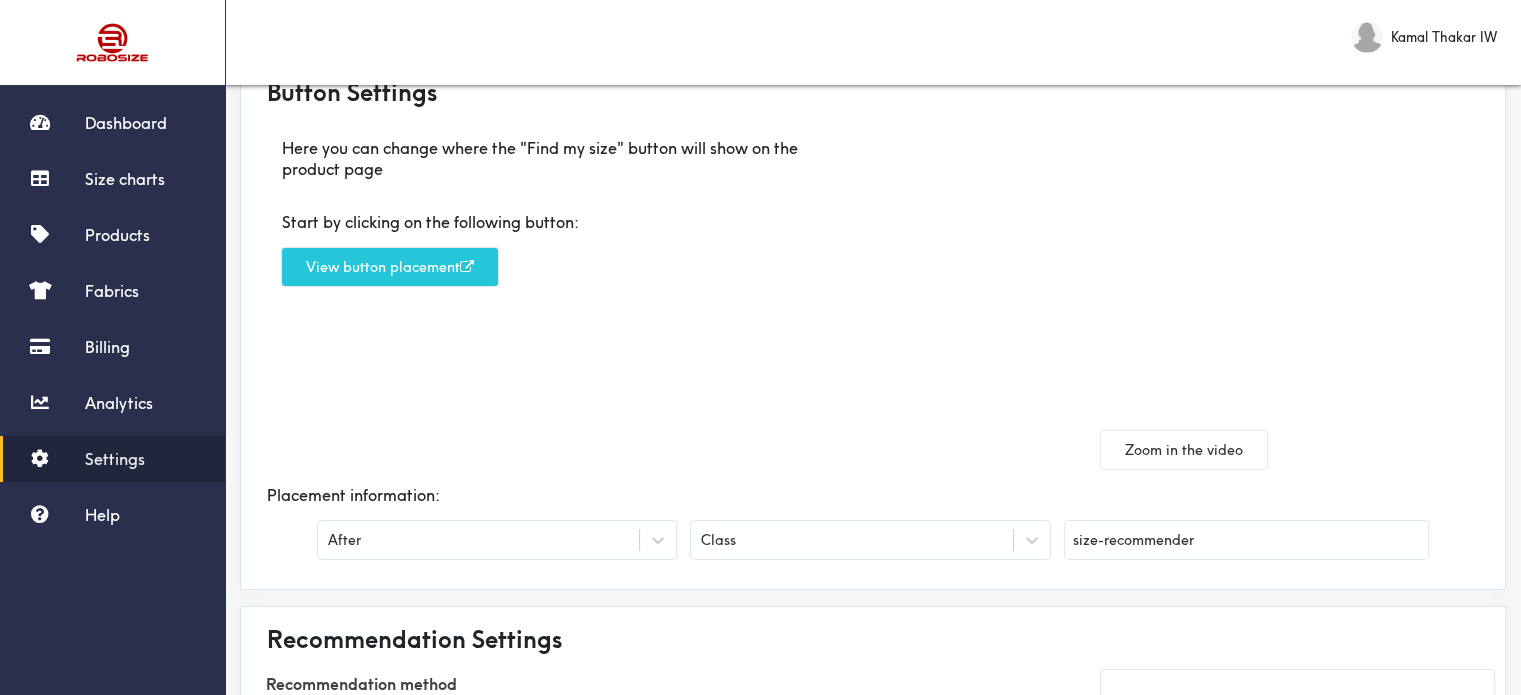scroll, scrollTop: 0, scrollLeft: 0, axis: both 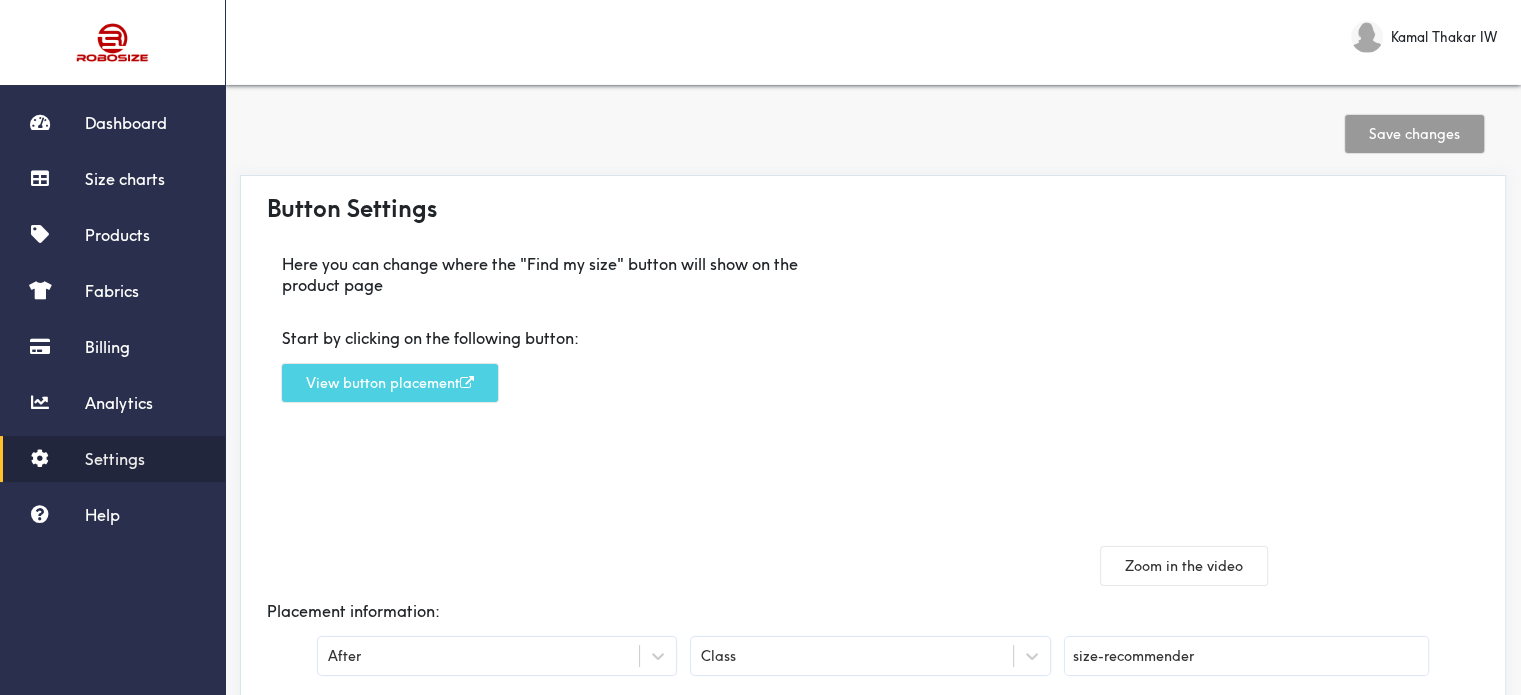 click on "View button placement" at bounding box center (390, 383) 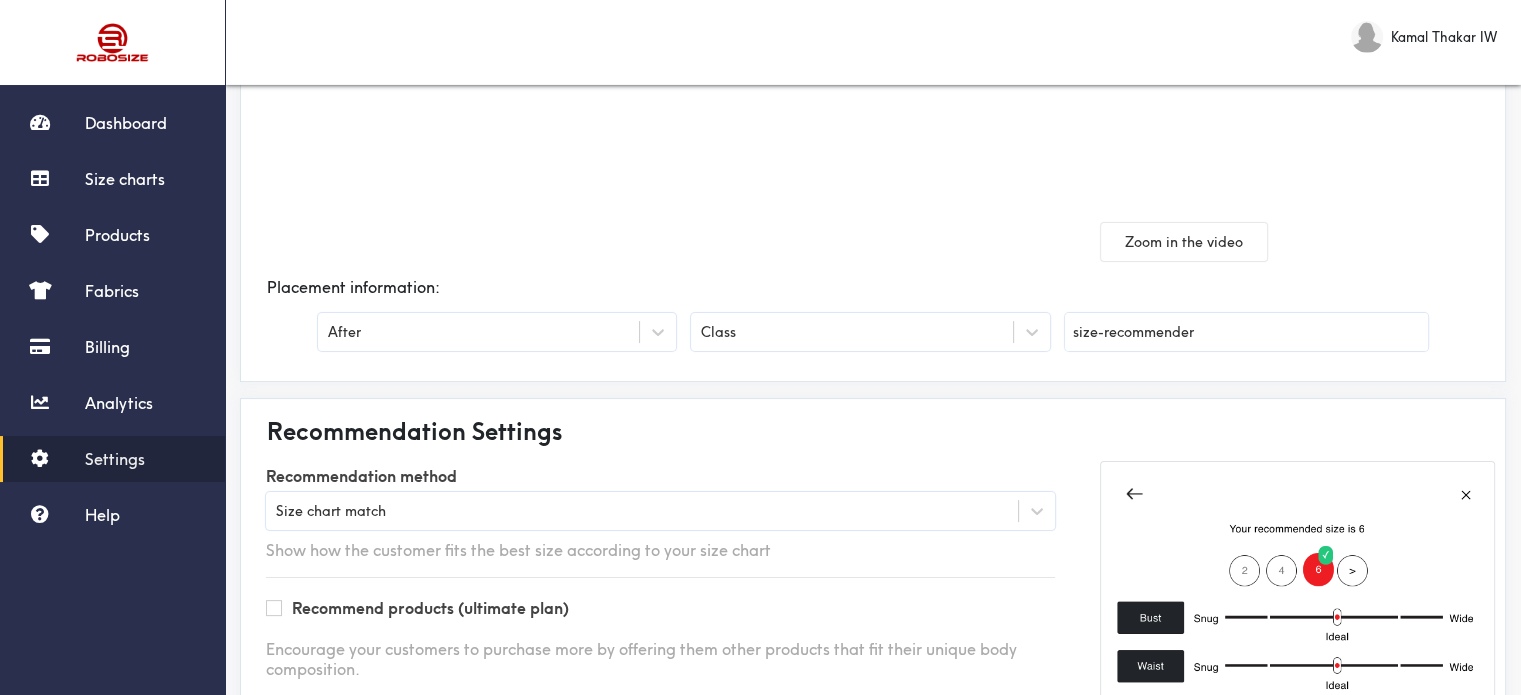 scroll, scrollTop: 517, scrollLeft: 0, axis: vertical 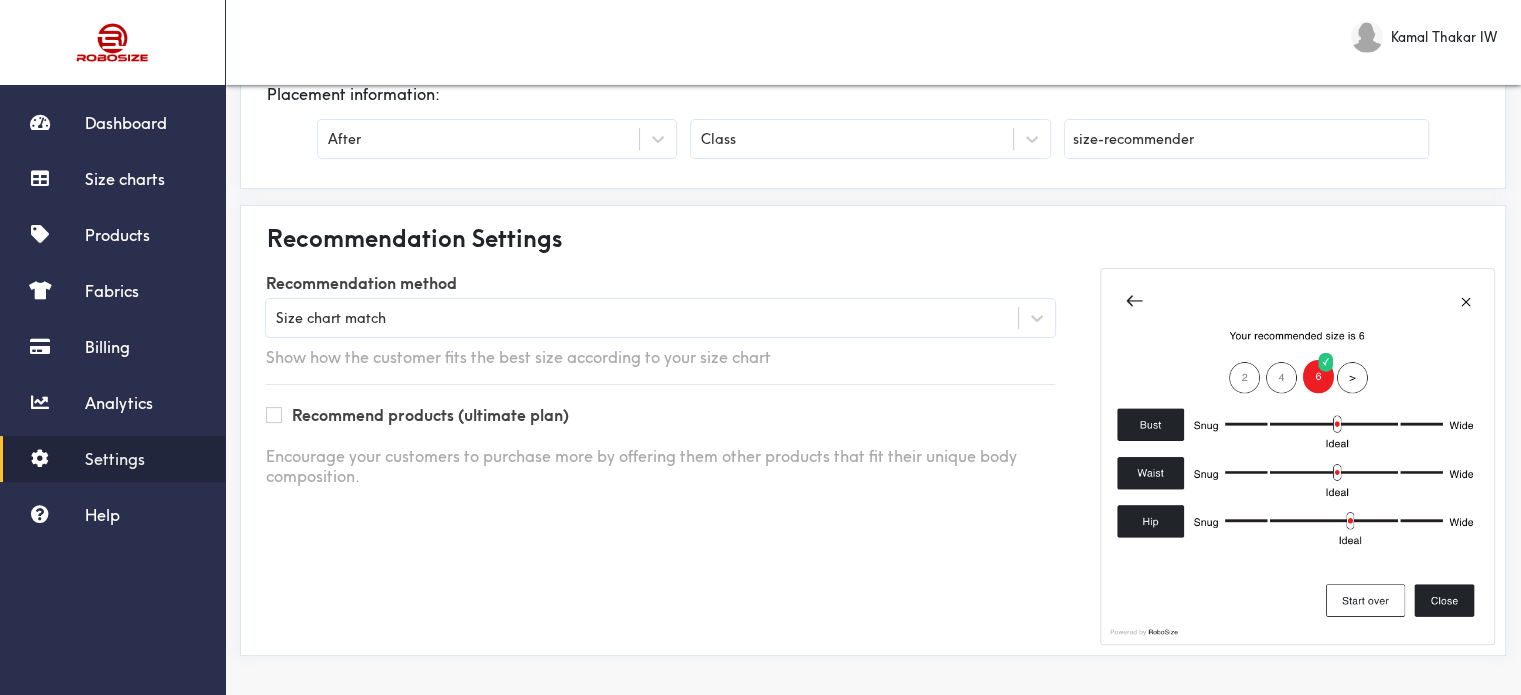 click on "size-recommender" at bounding box center (1246, 139) 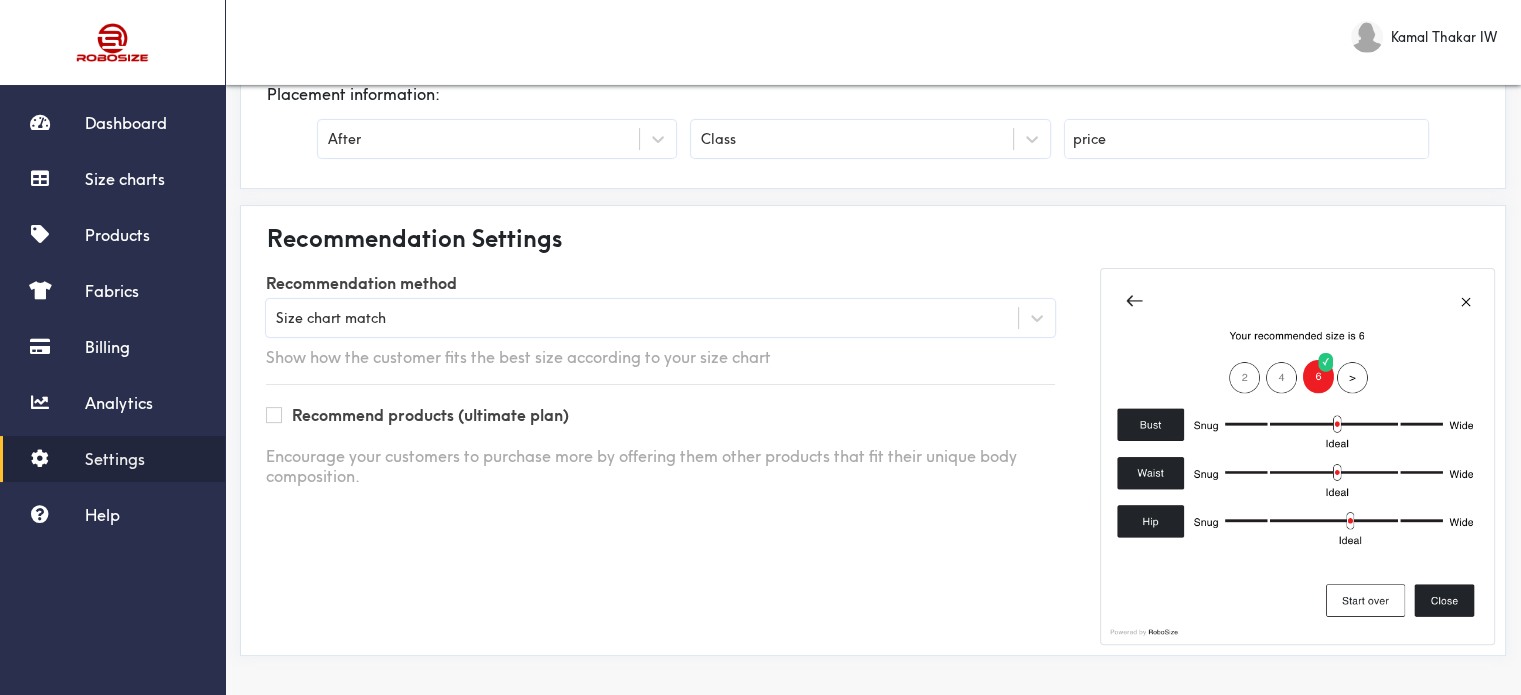 scroll, scrollTop: 17, scrollLeft: 0, axis: vertical 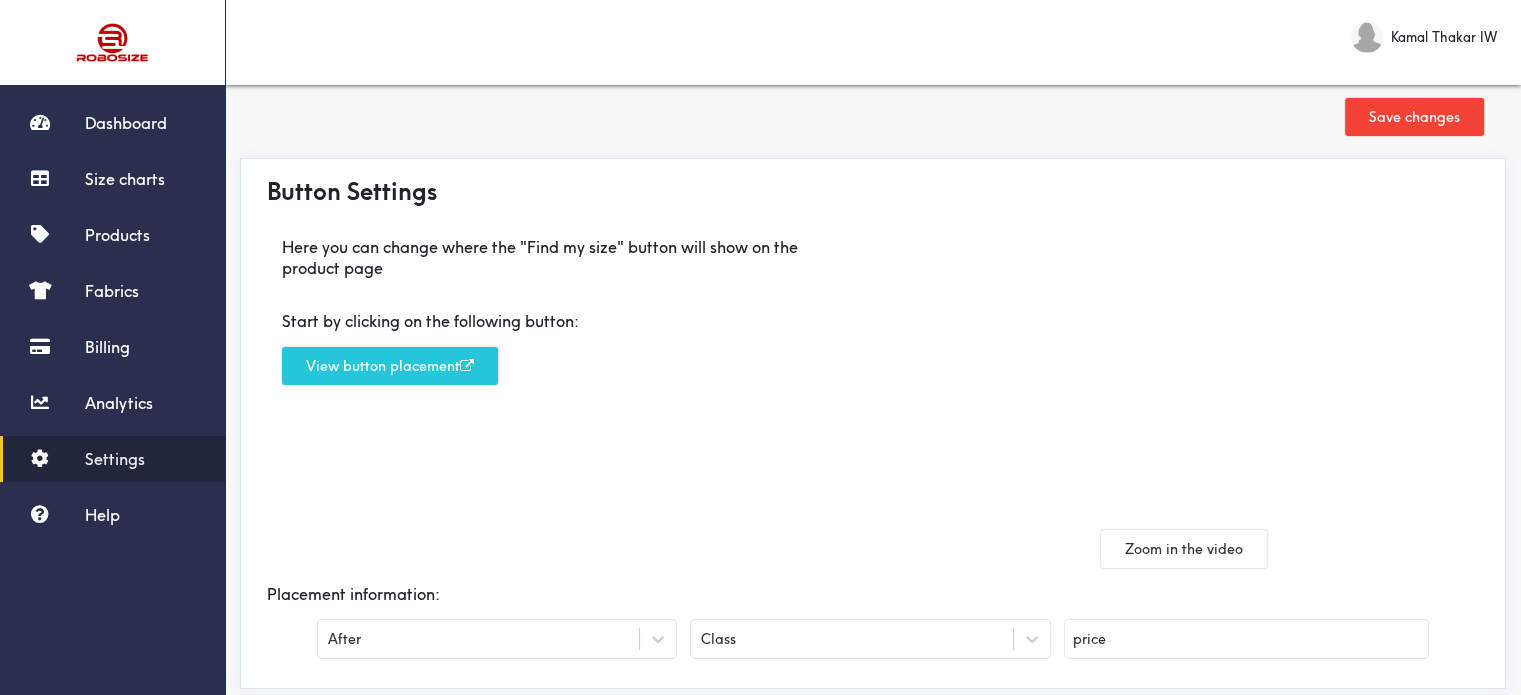 type on "price" 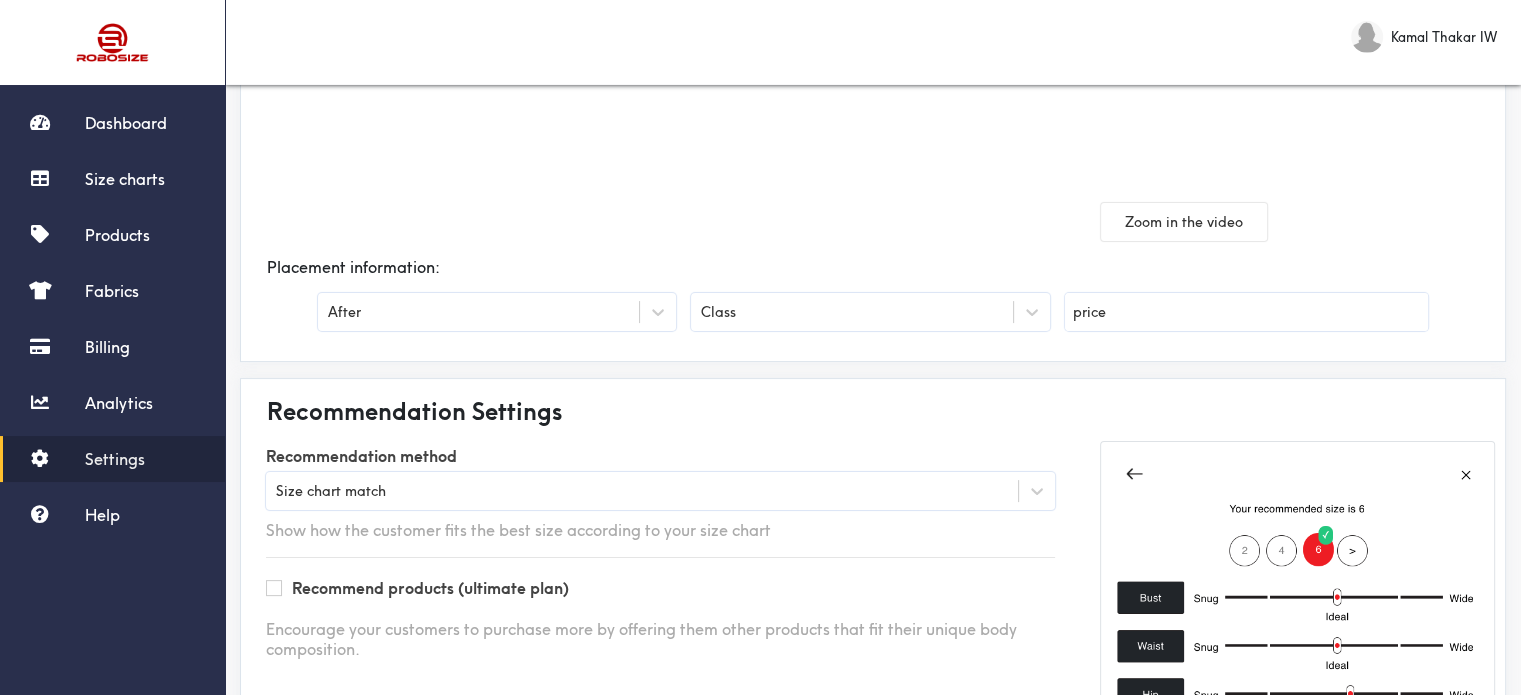 scroll, scrollTop: 317, scrollLeft: 0, axis: vertical 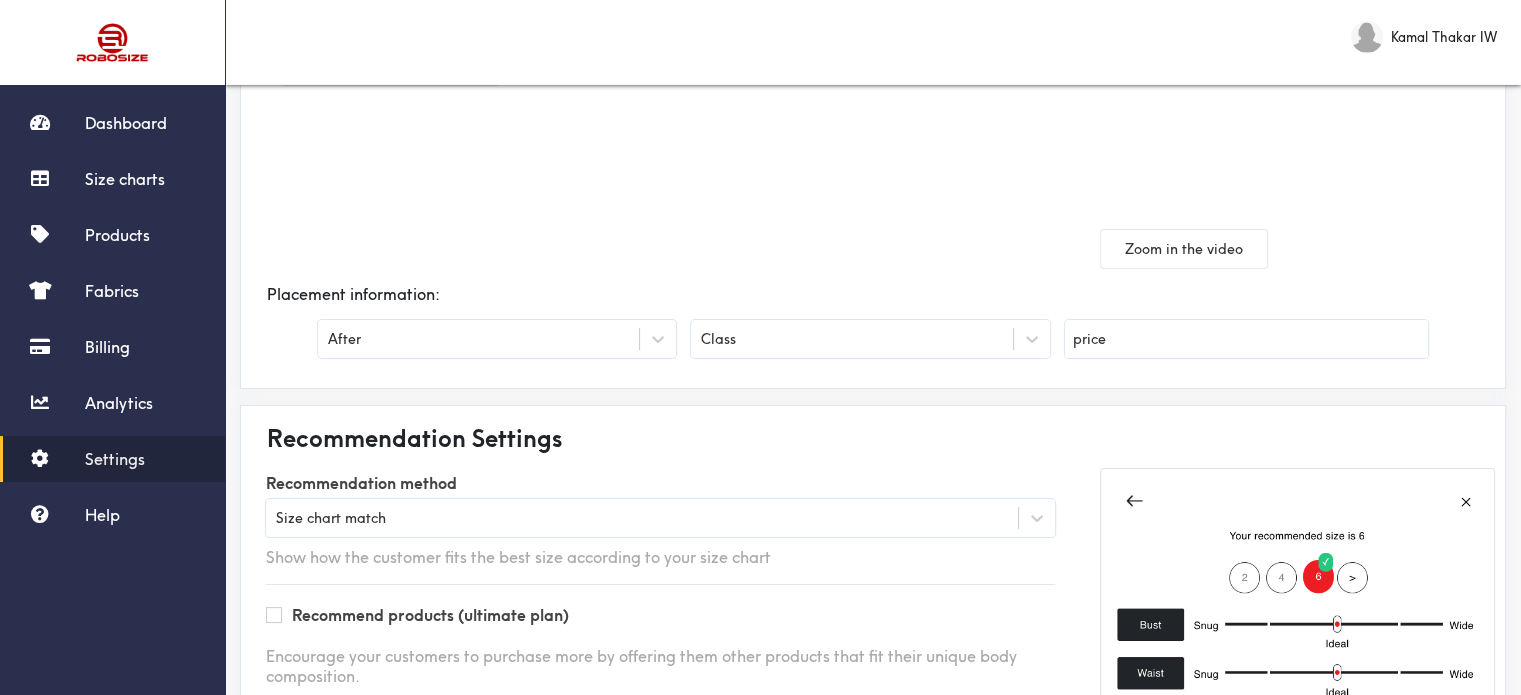 click on "After" at bounding box center (478, 339) 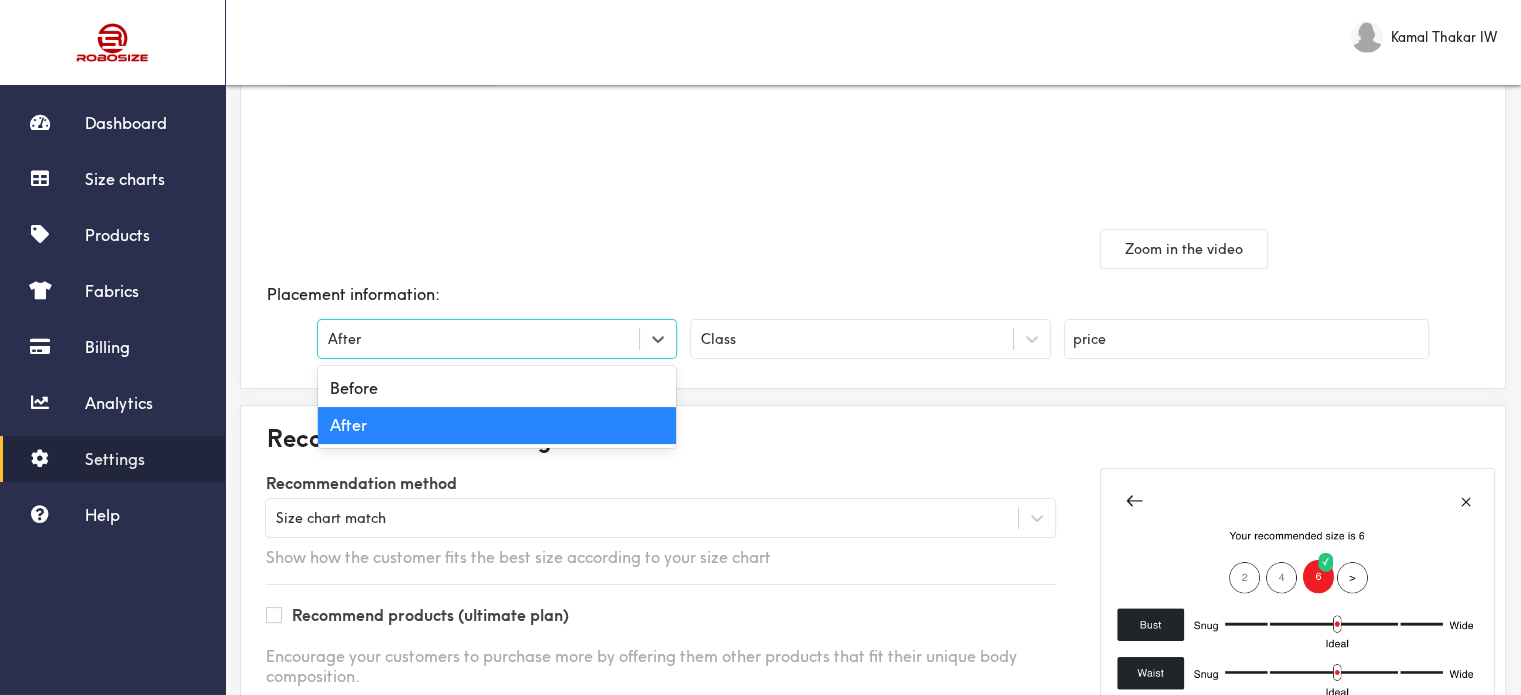 click on "Placement information:" at bounding box center [873, 294] 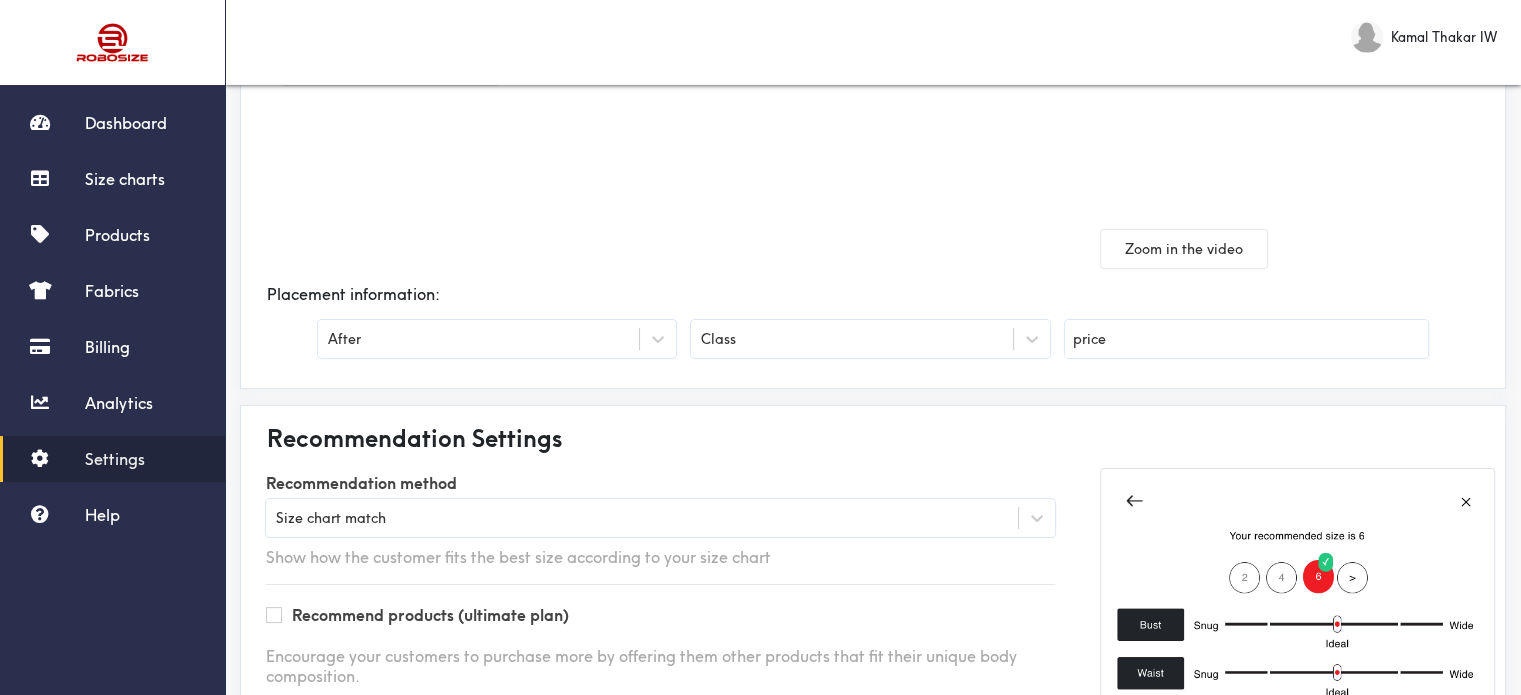 click on "Class" at bounding box center (870, 339) 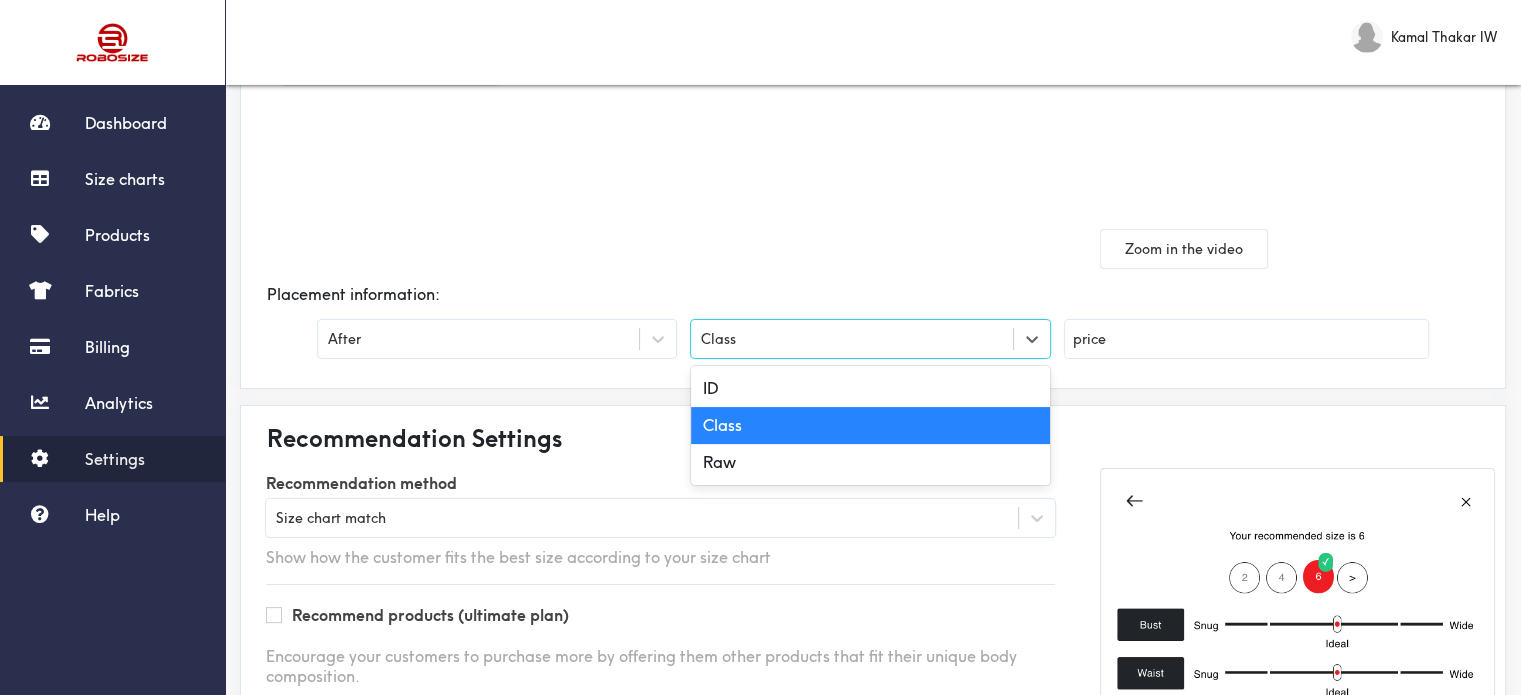 click on "Class" at bounding box center (870, 339) 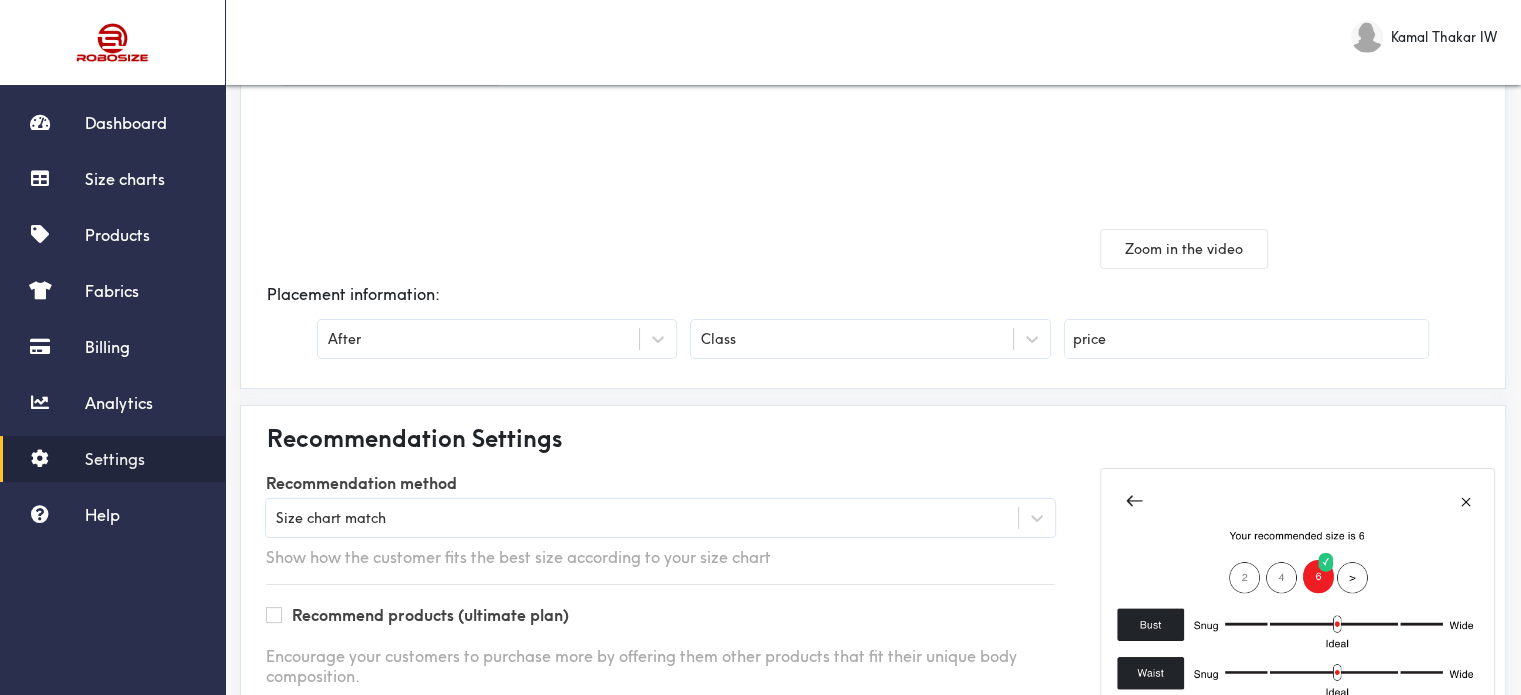 click on "price" at bounding box center (1246, 339) 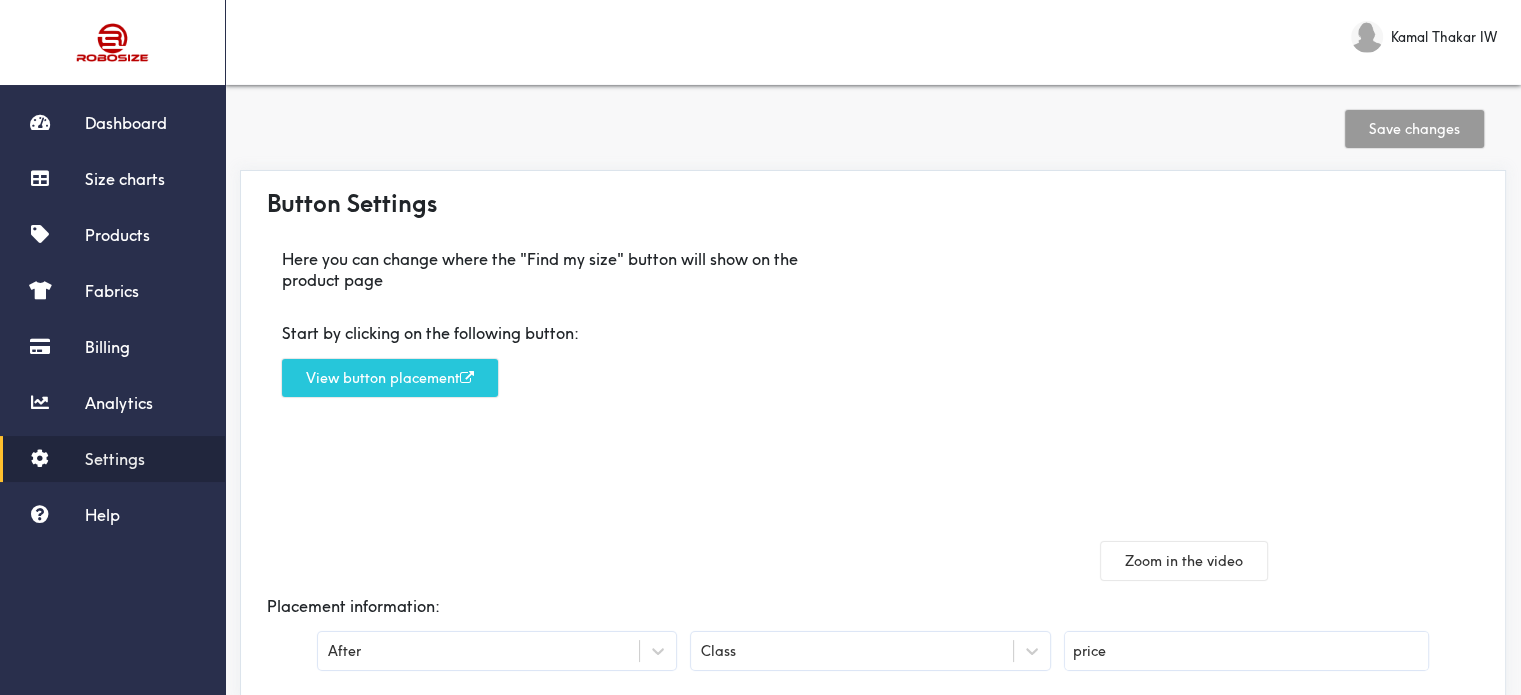 scroll, scrollTop: 0, scrollLeft: 0, axis: both 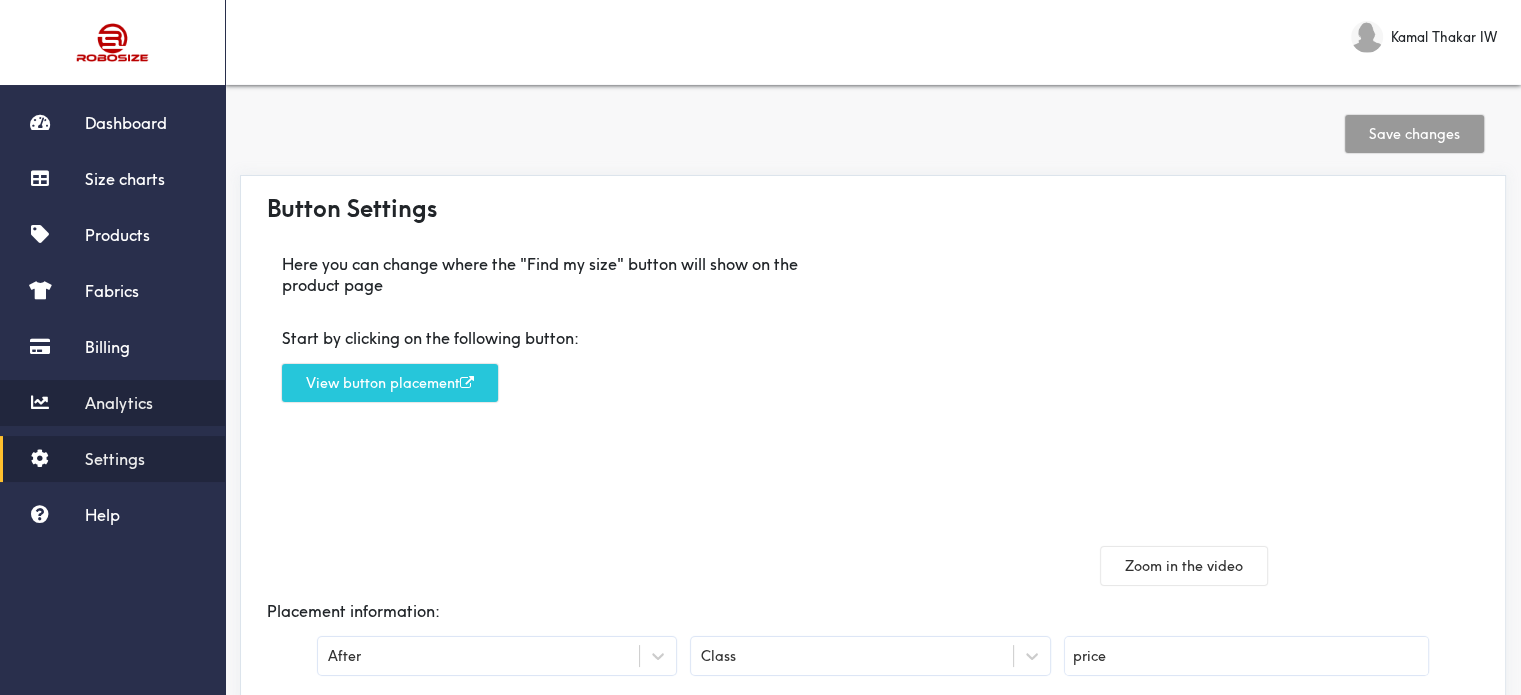 click on "Analytics" at bounding box center [119, 403] 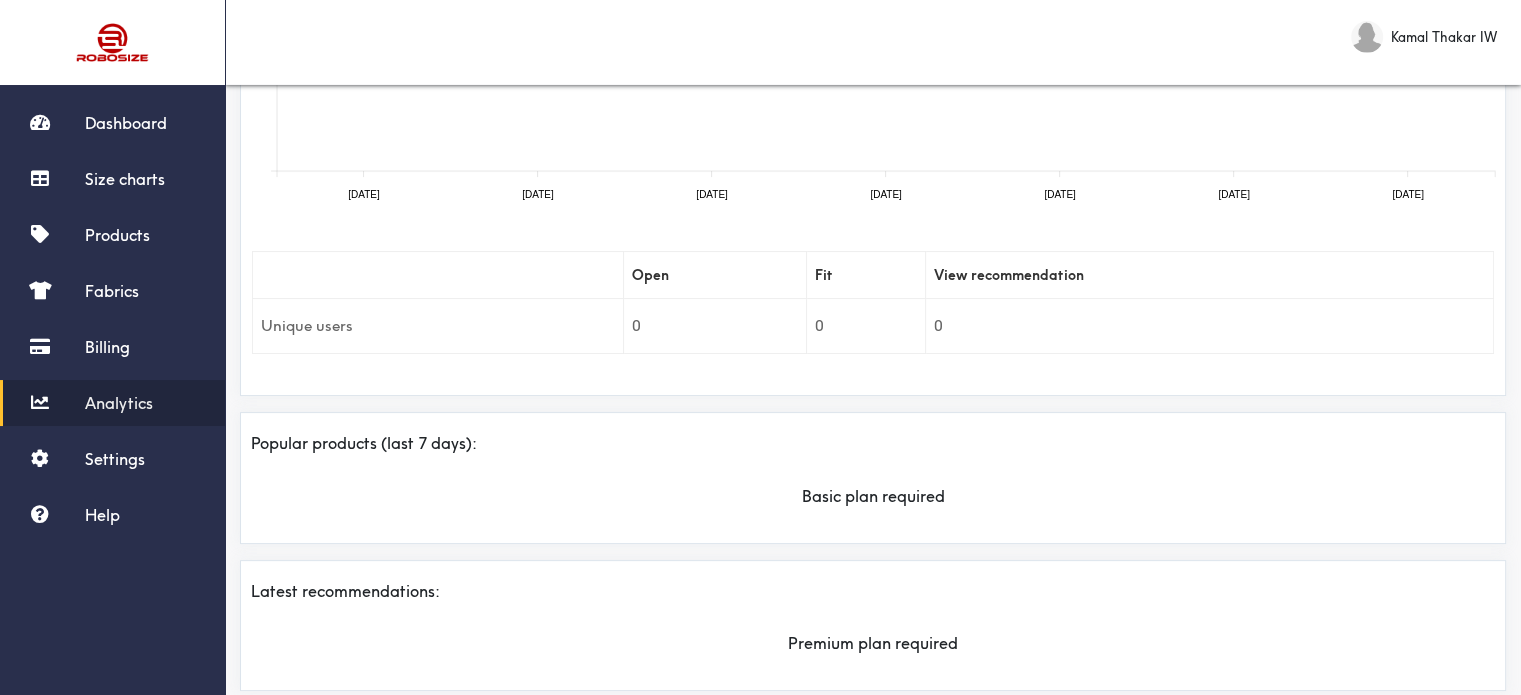 scroll, scrollTop: 408, scrollLeft: 0, axis: vertical 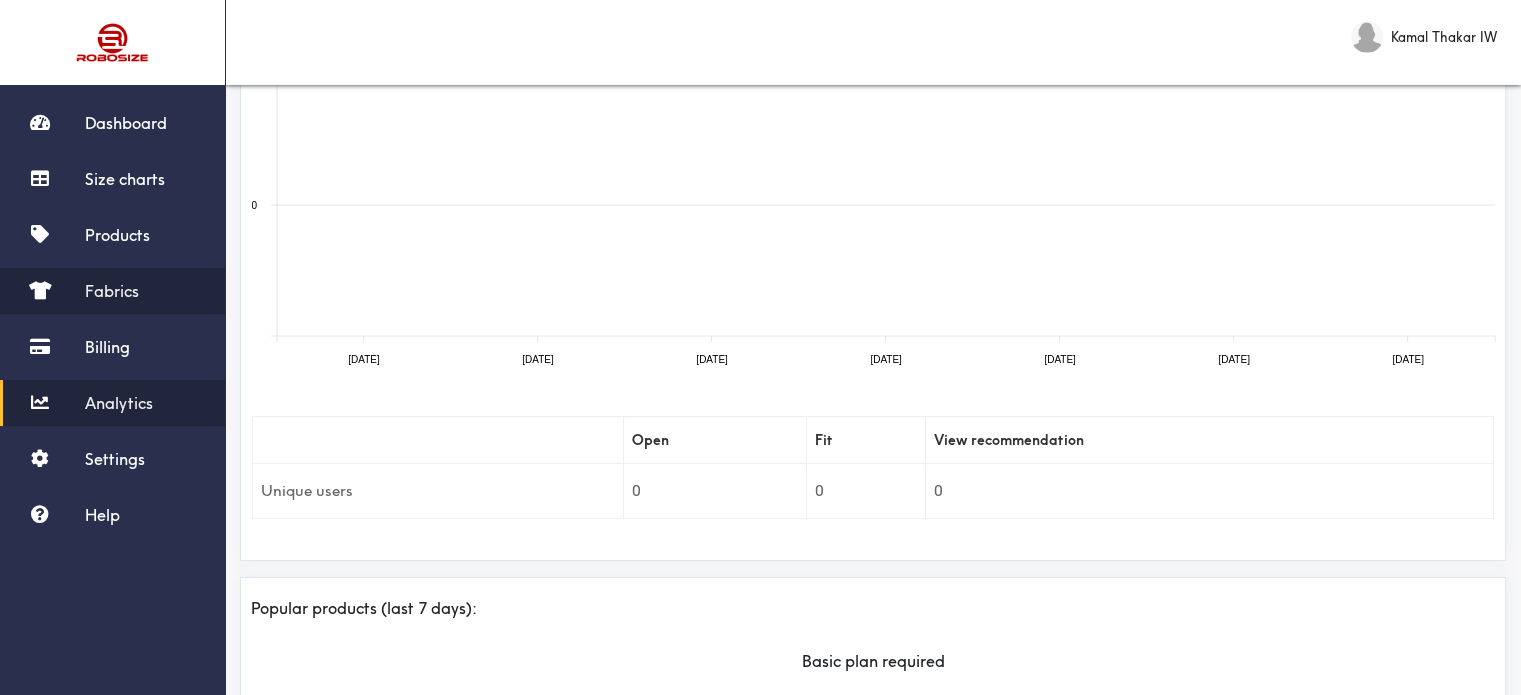 click on "Fabrics" at bounding box center (112, 291) 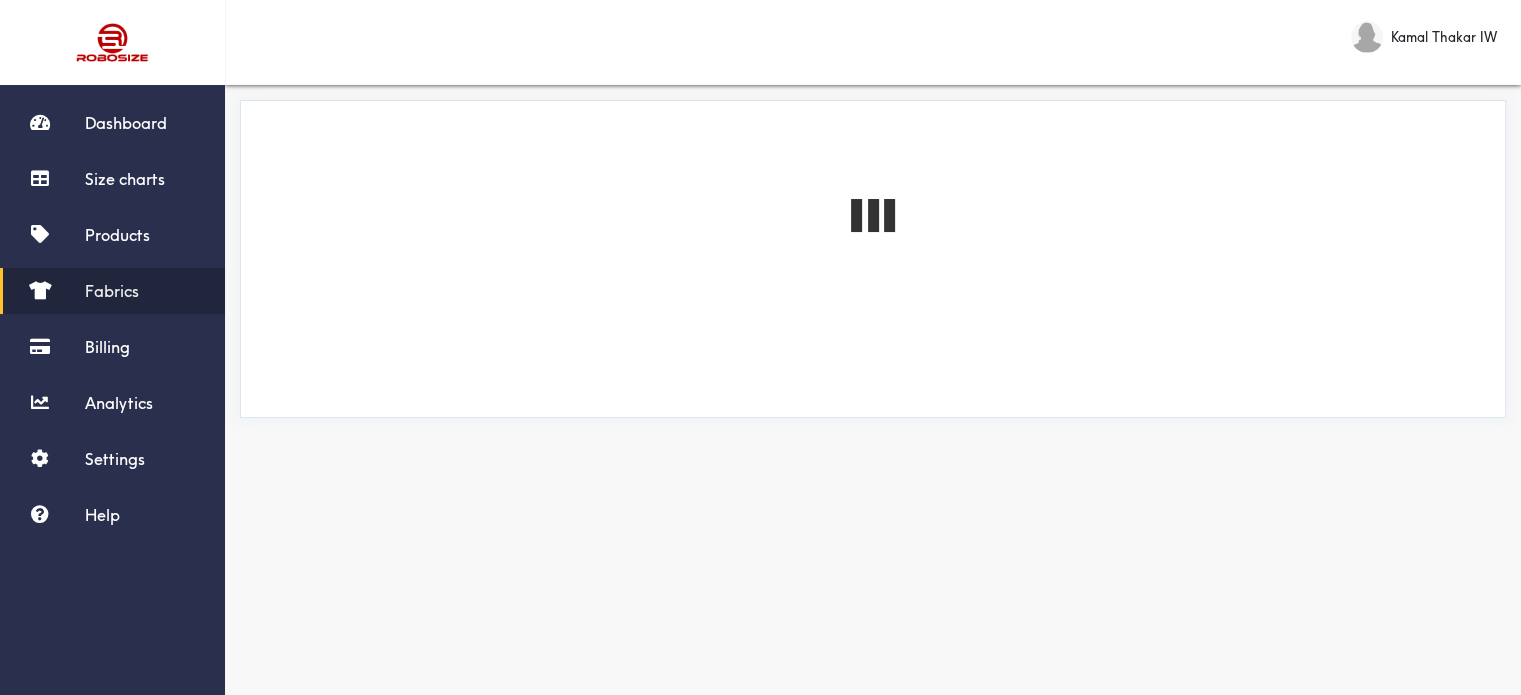 scroll, scrollTop: 0, scrollLeft: 0, axis: both 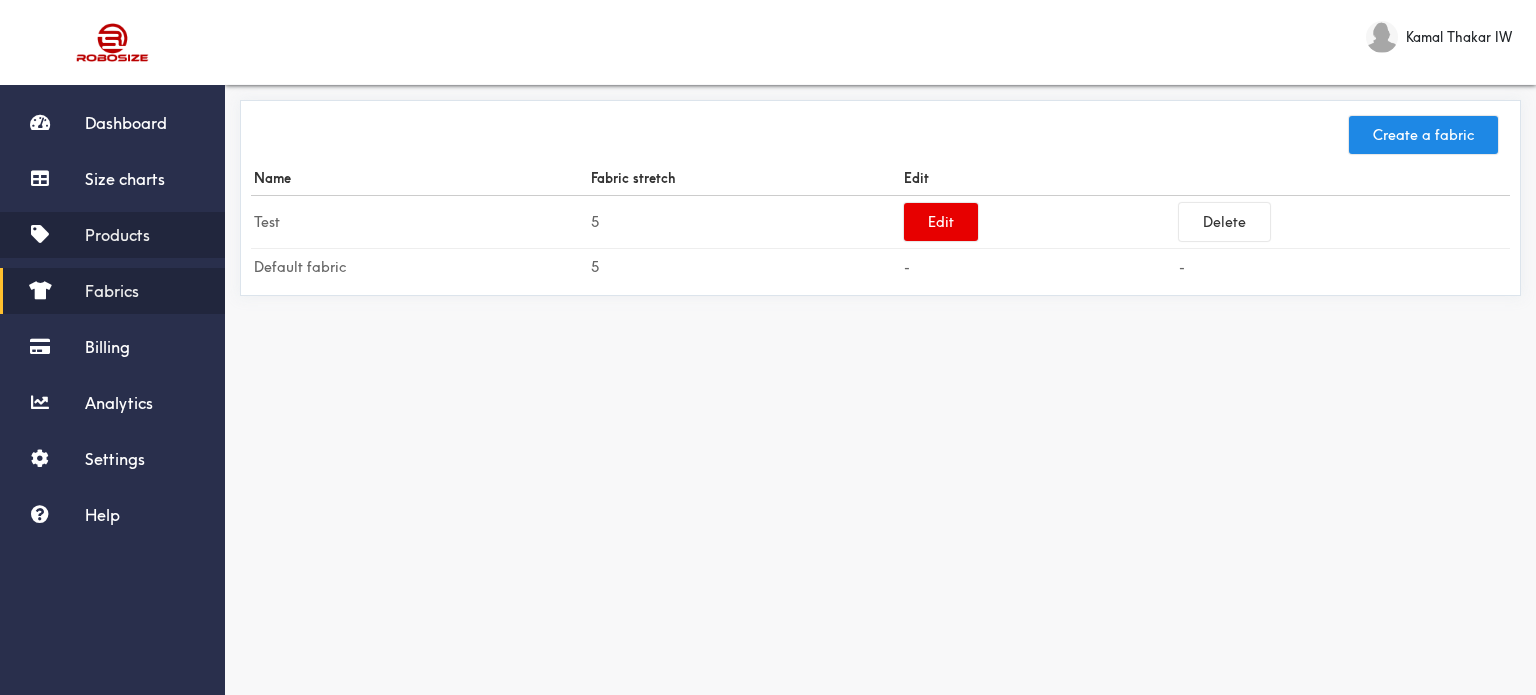 click on "Products" at bounding box center [112, 235] 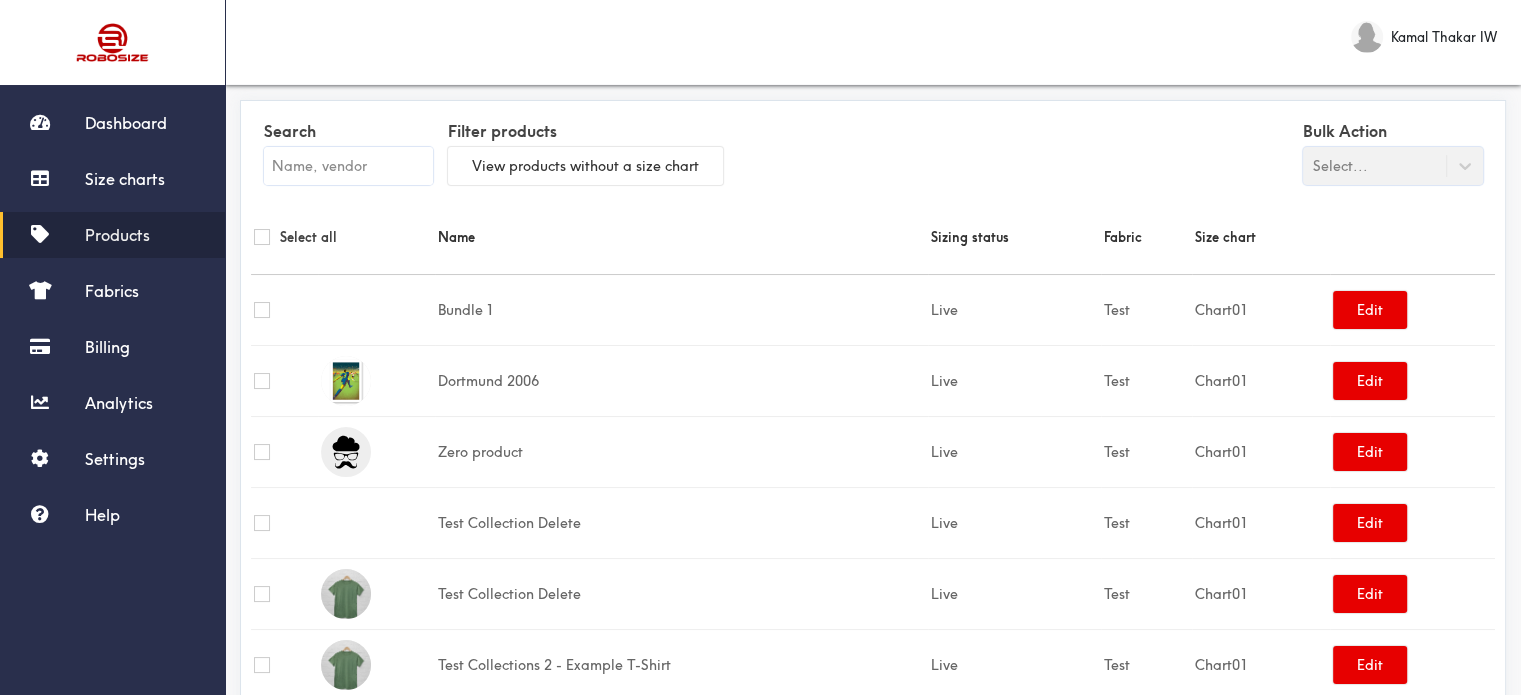 click at bounding box center [262, 237] 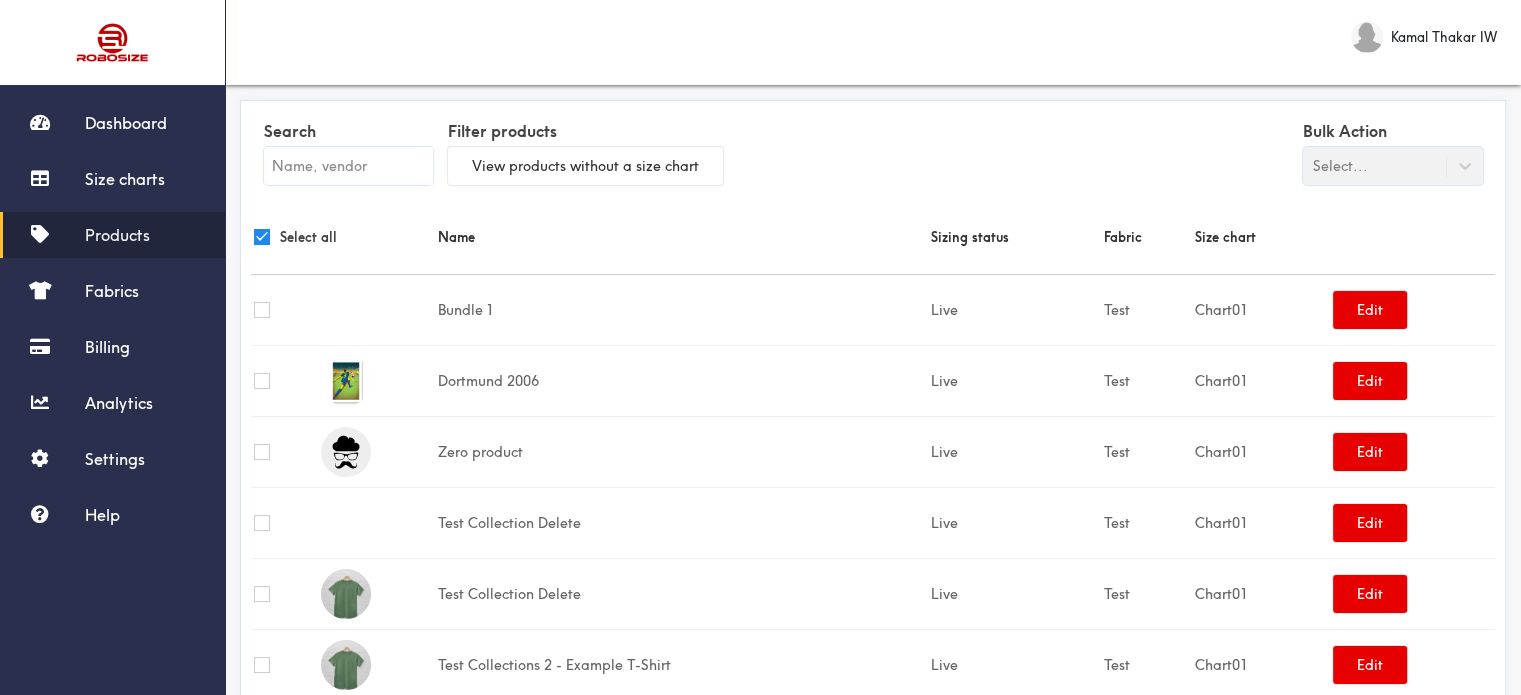 checkbox on "true" 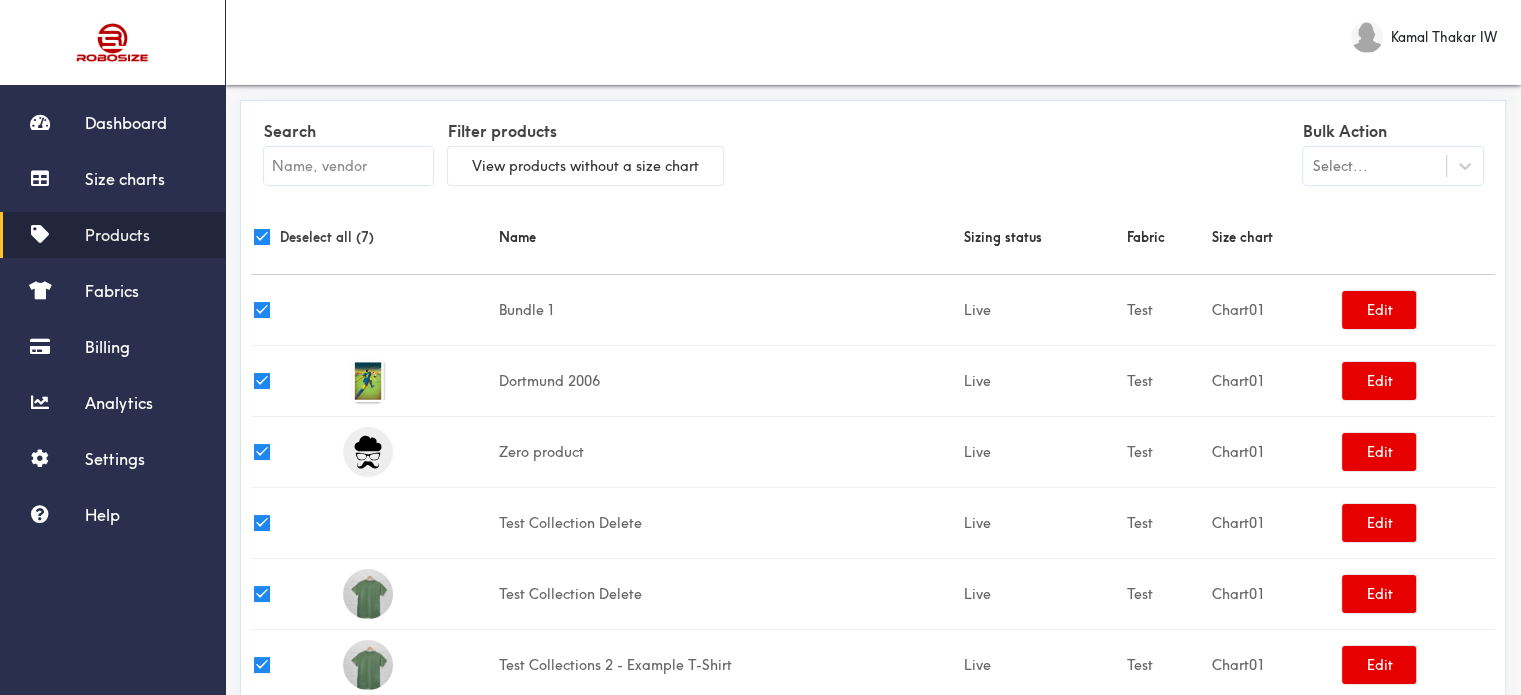 click on "Select..." at bounding box center (1340, 166) 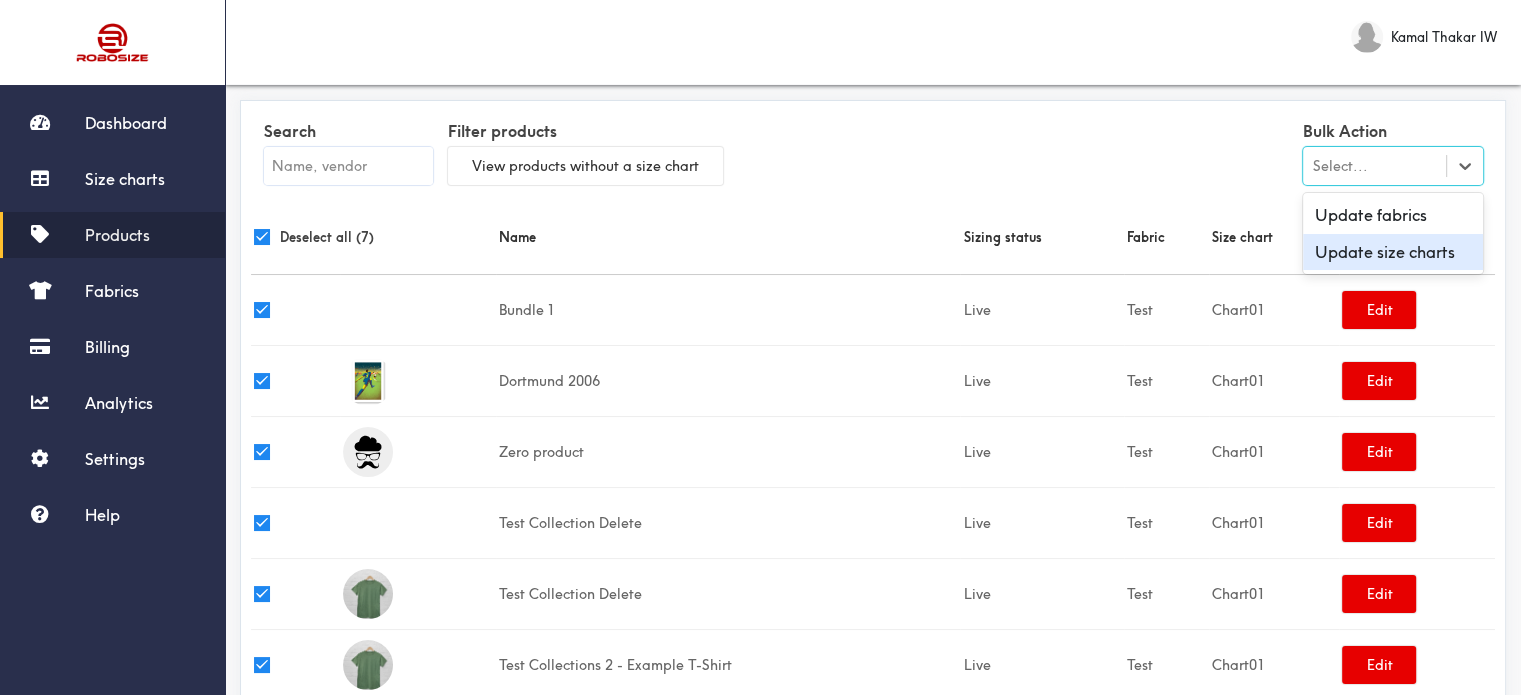 click on "Update size charts" at bounding box center [1393, 252] 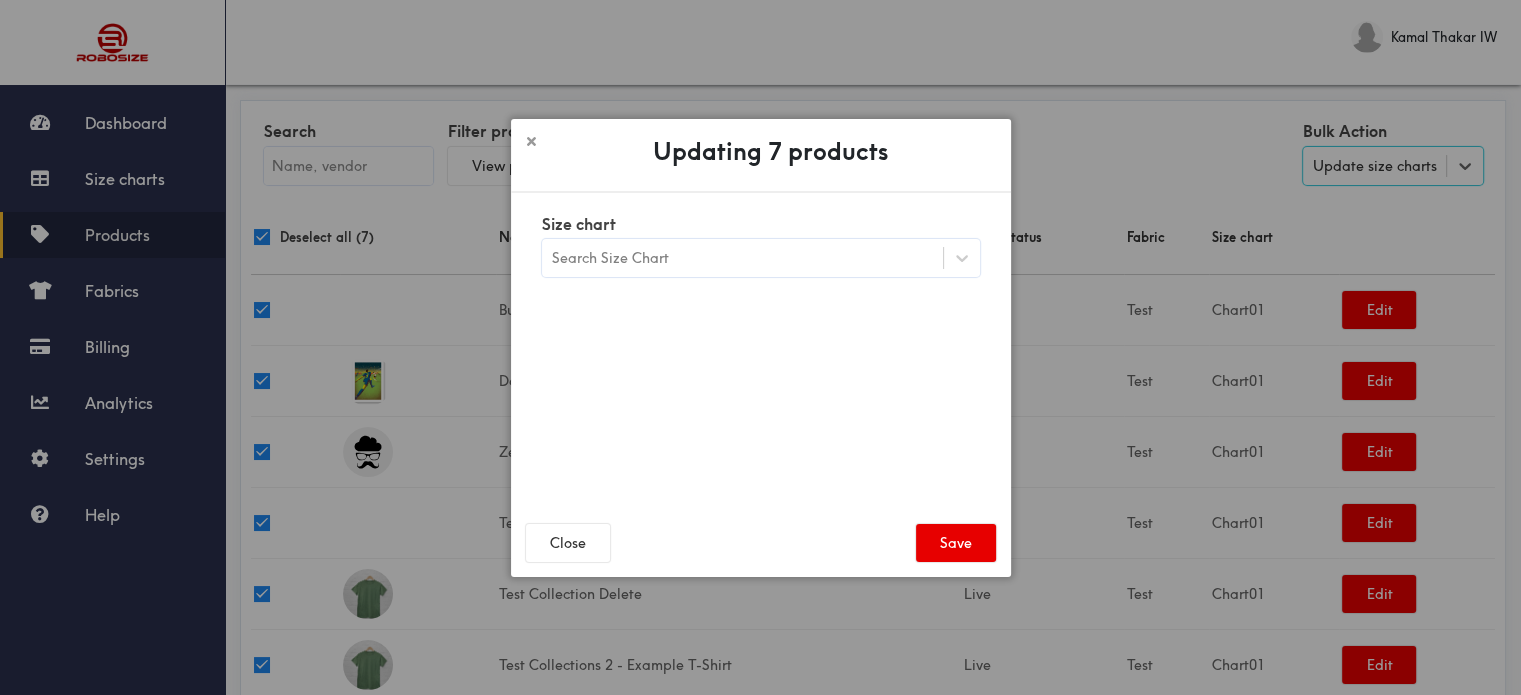 click on "Search Size Chart" at bounding box center (742, 258) 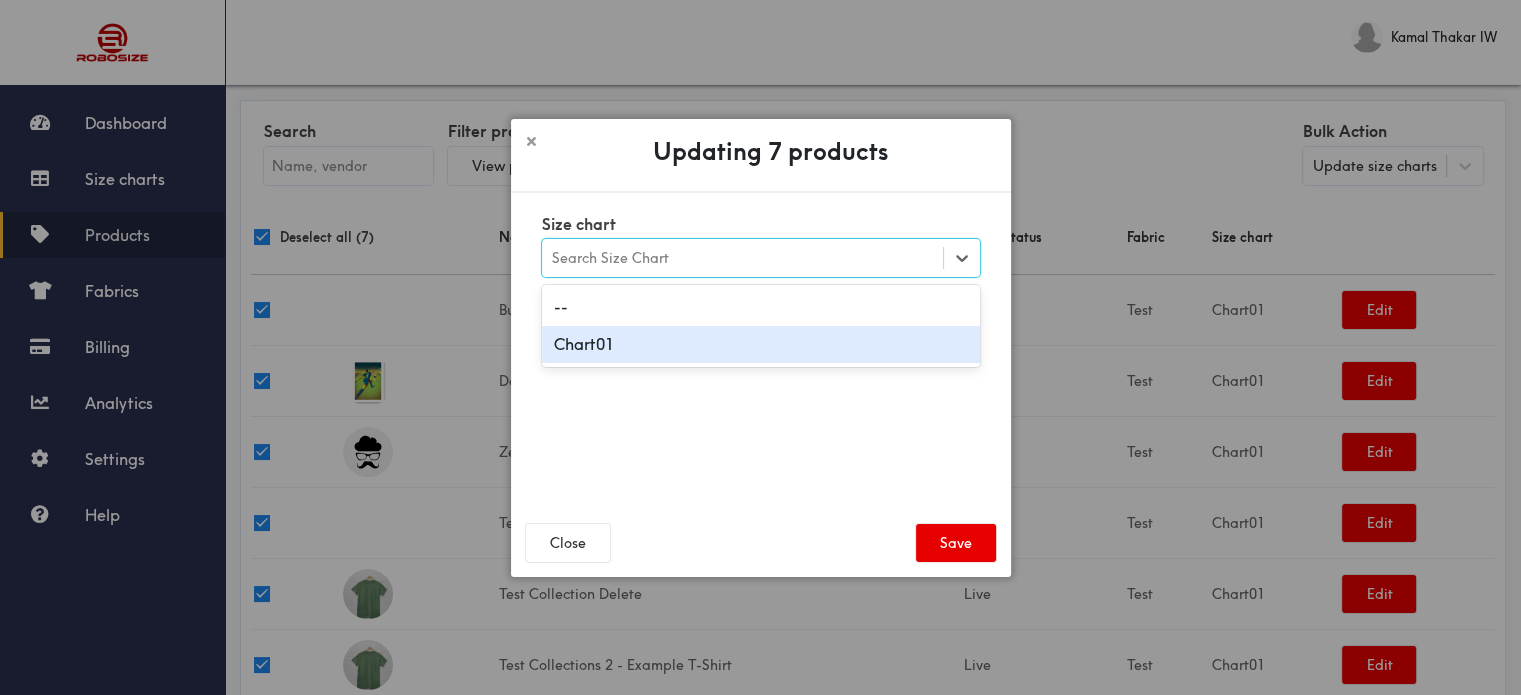 click on "Chart01" at bounding box center [761, 344] 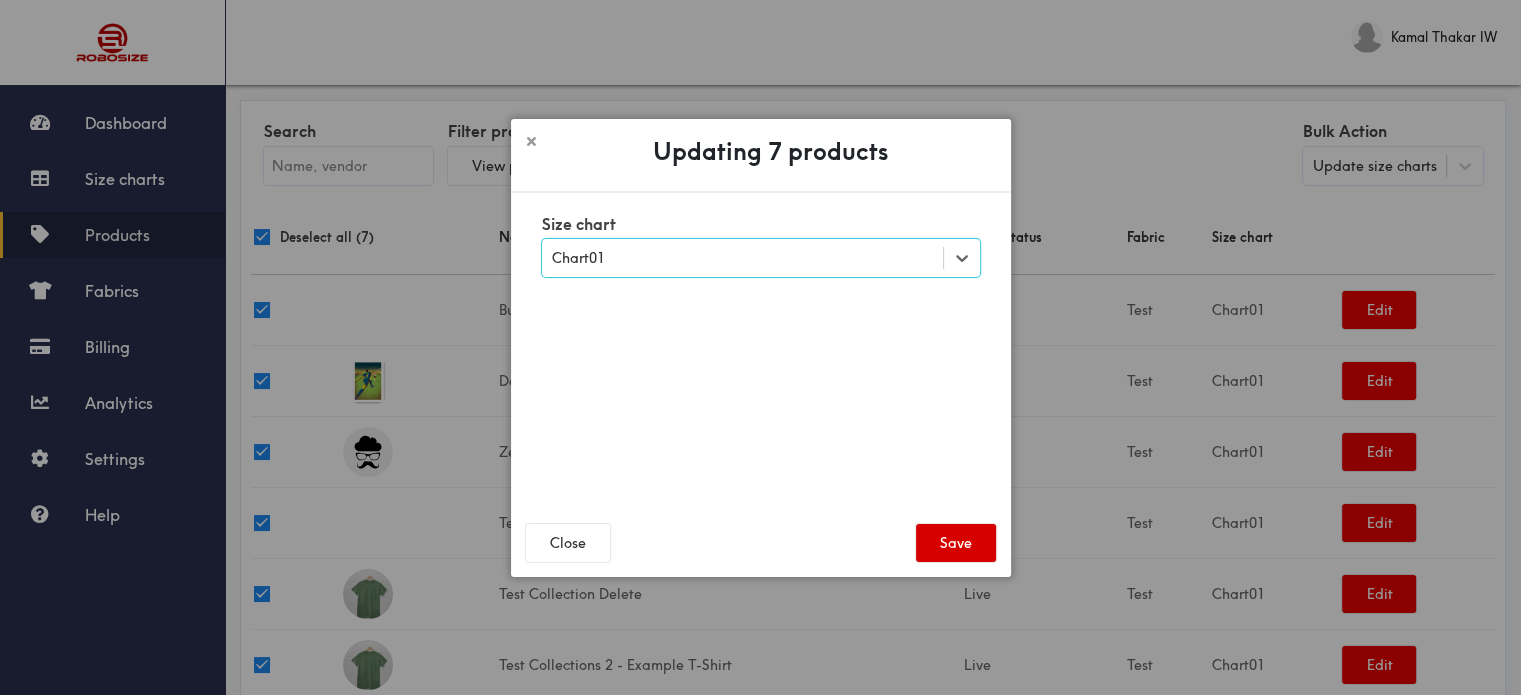 click on "Save" at bounding box center [956, 543] 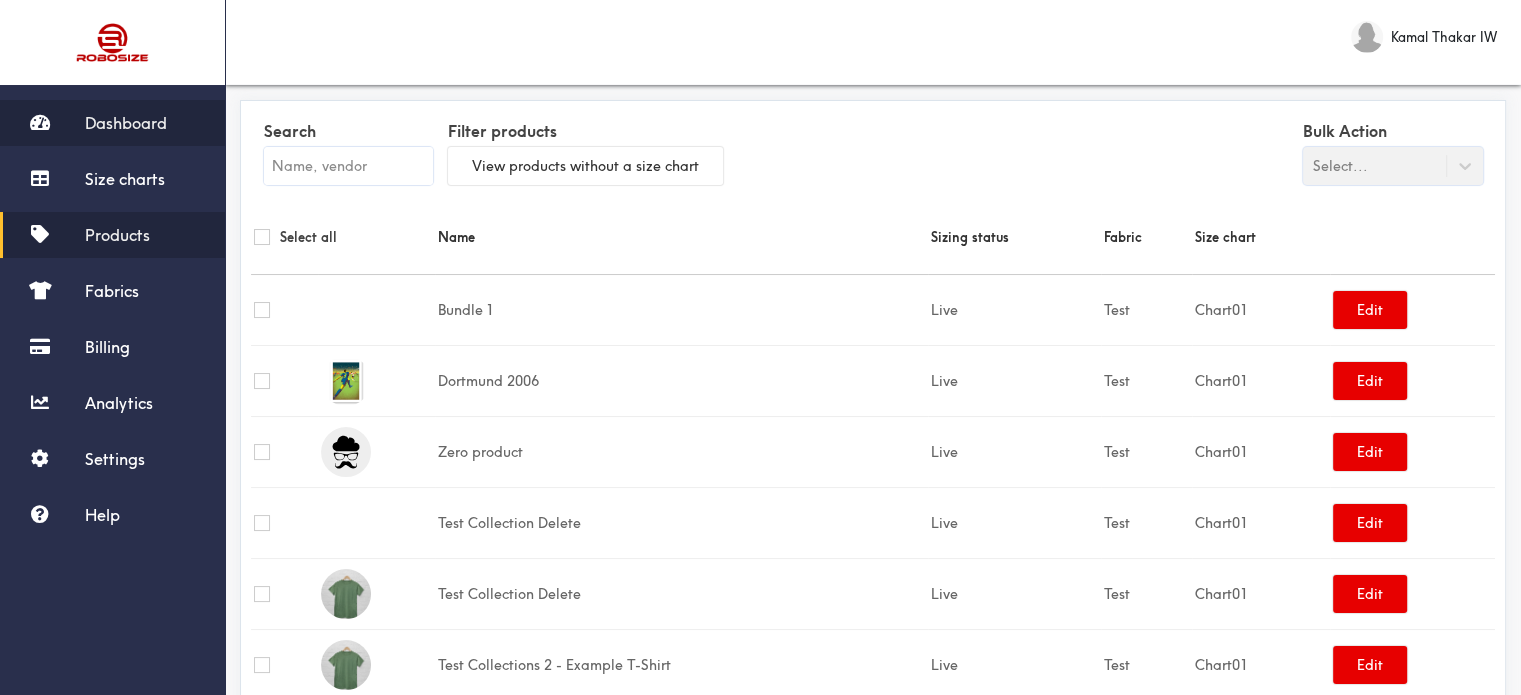 click on "Dashboard" at bounding box center (126, 123) 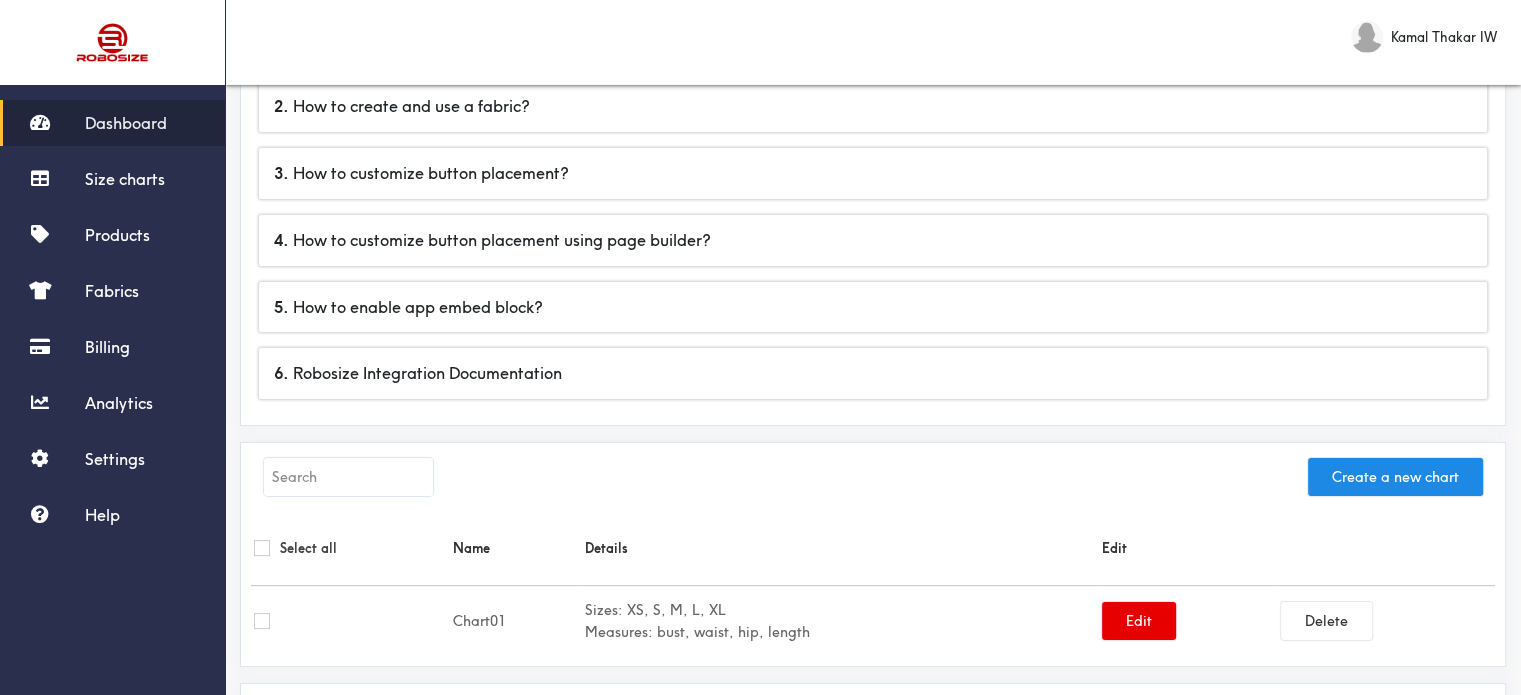 scroll, scrollTop: 334, scrollLeft: 0, axis: vertical 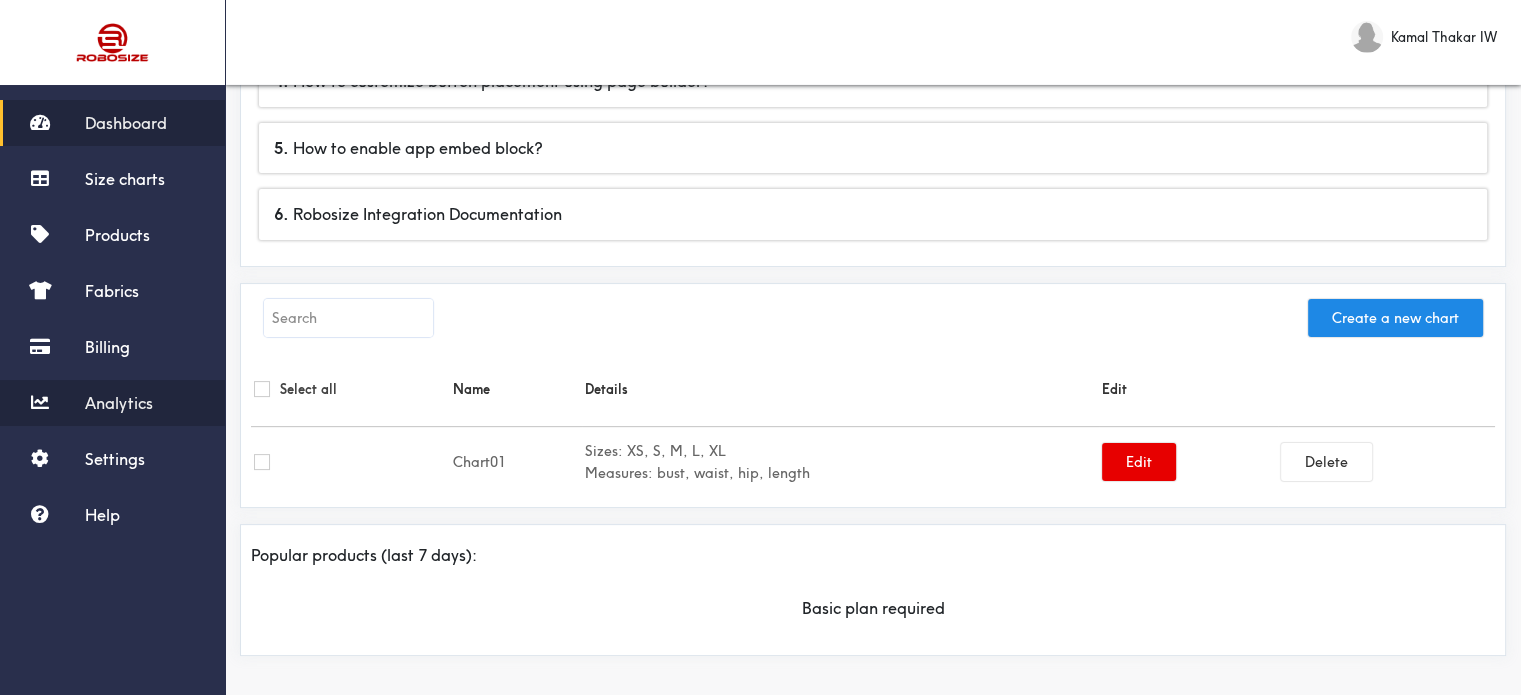 click on "Analytics" at bounding box center (112, 403) 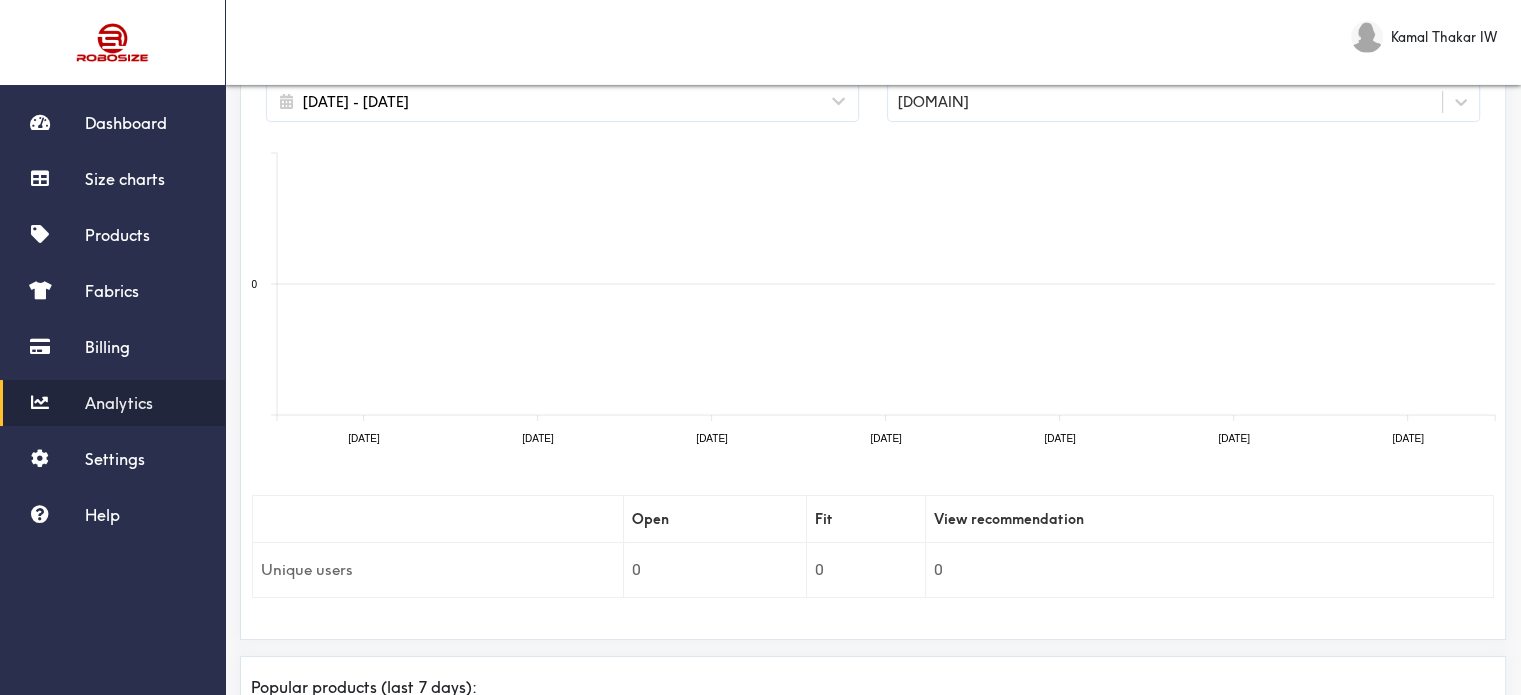 scroll, scrollTop: 0, scrollLeft: 0, axis: both 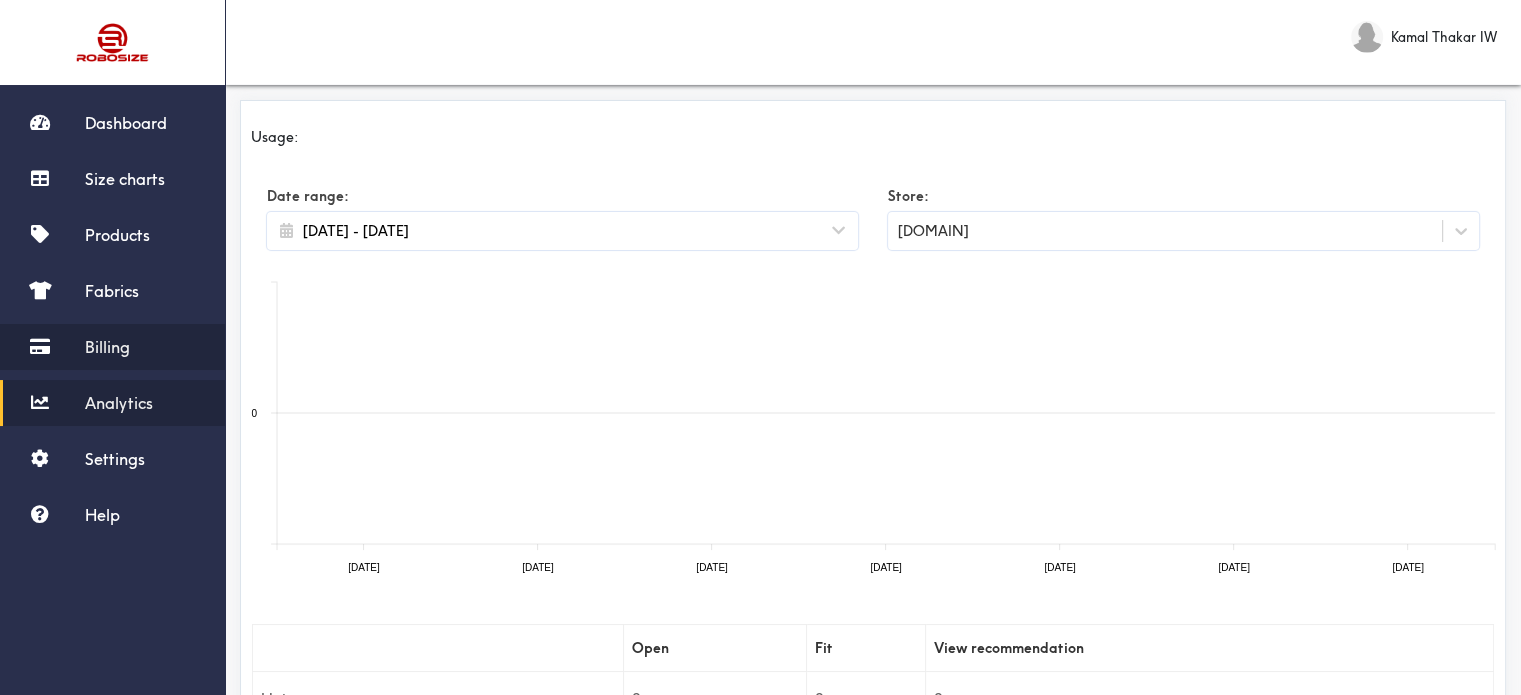 click on "Billing" at bounding box center [107, 347] 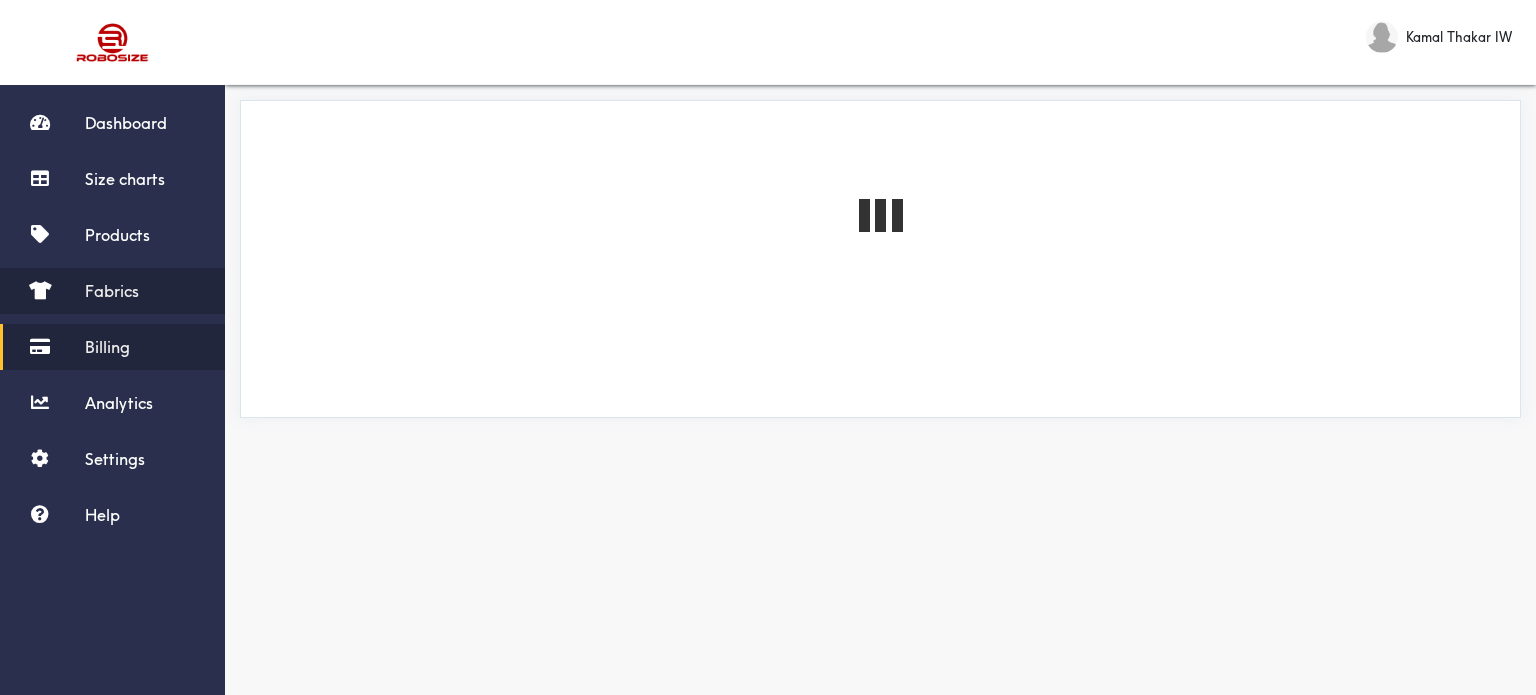 click on "Fabrics" at bounding box center [112, 291] 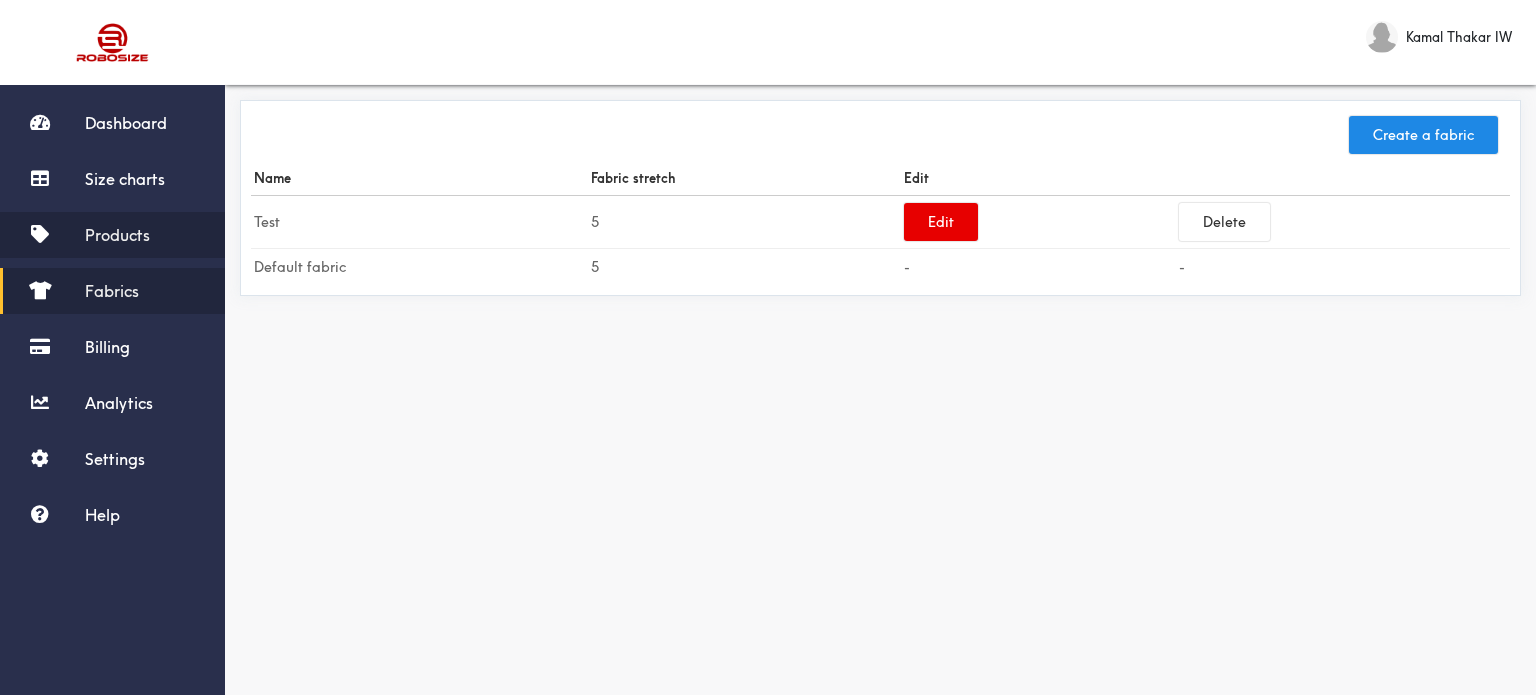 click on "Products" at bounding box center (117, 235) 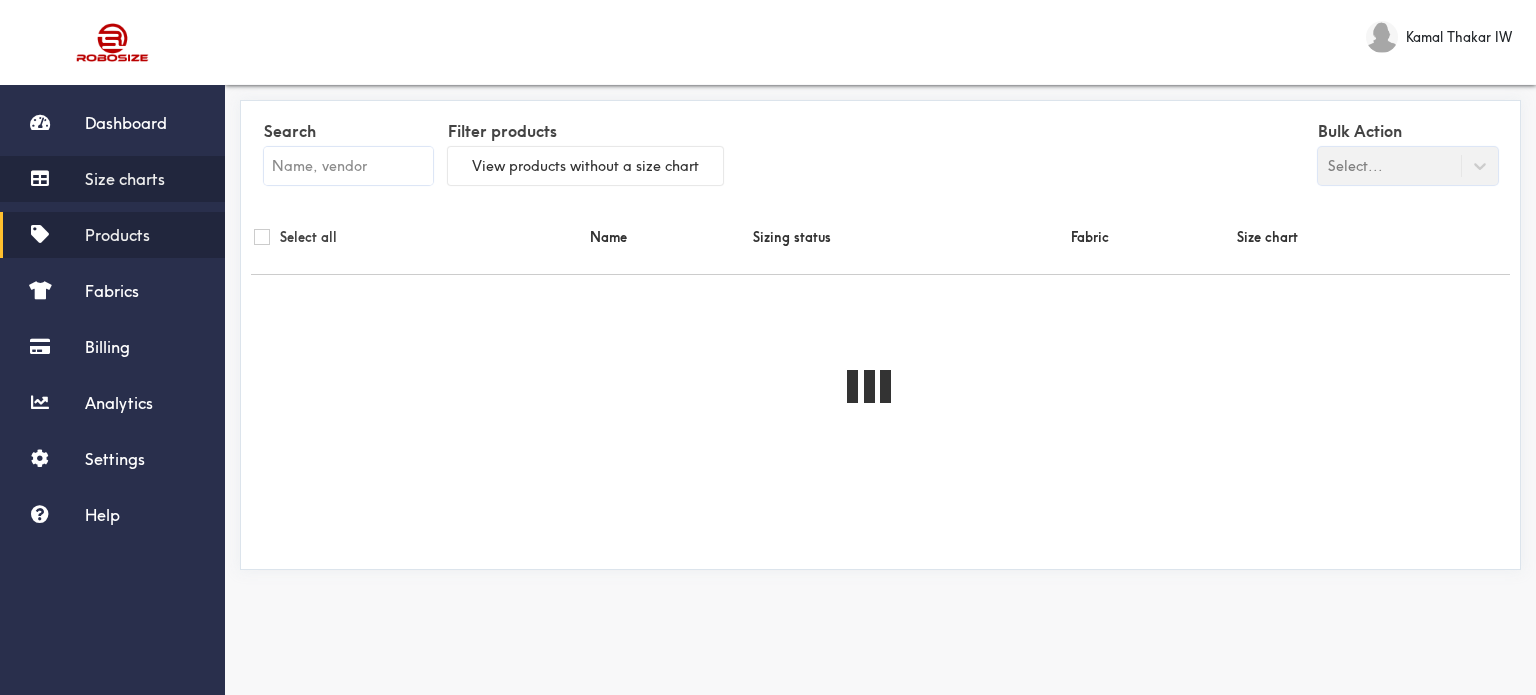 click on "Size charts" at bounding box center [125, 179] 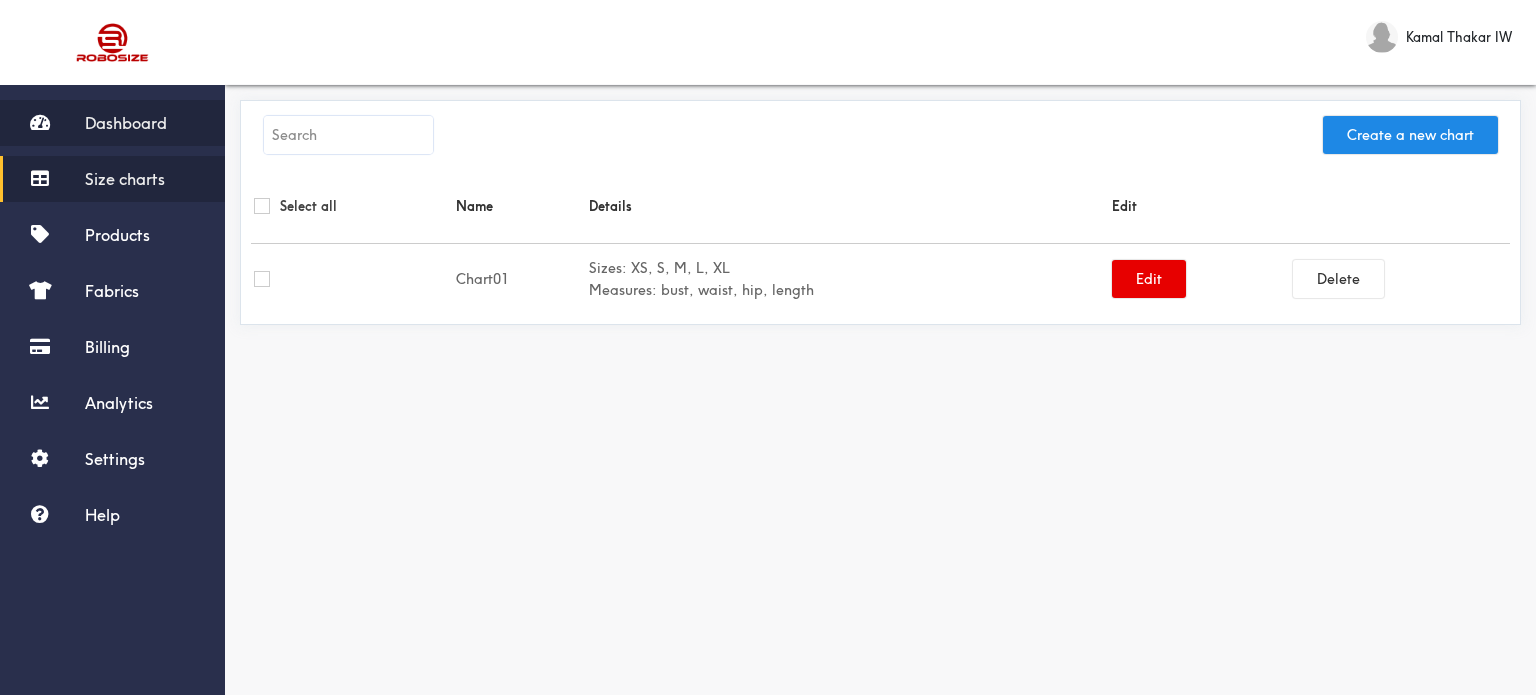 click on "Dashboard" at bounding box center (126, 123) 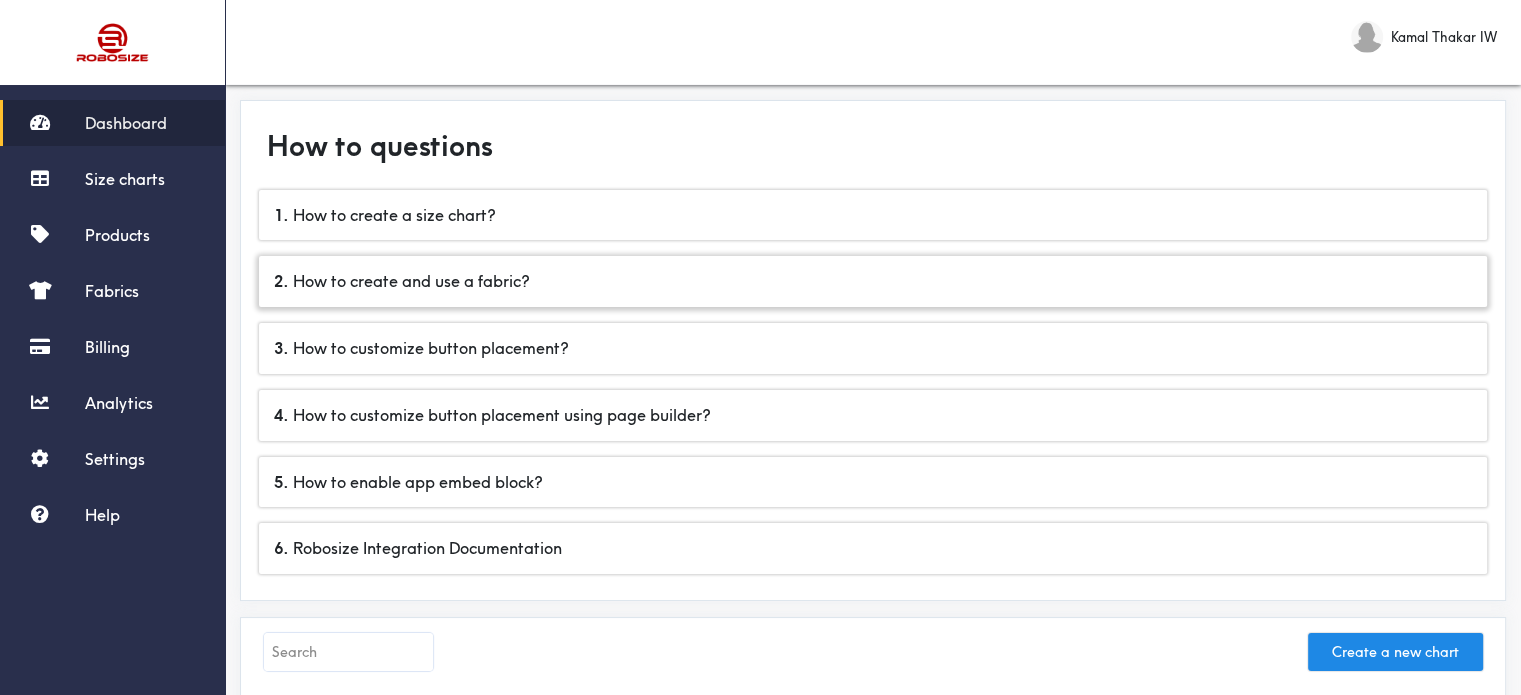 scroll, scrollTop: 334, scrollLeft: 0, axis: vertical 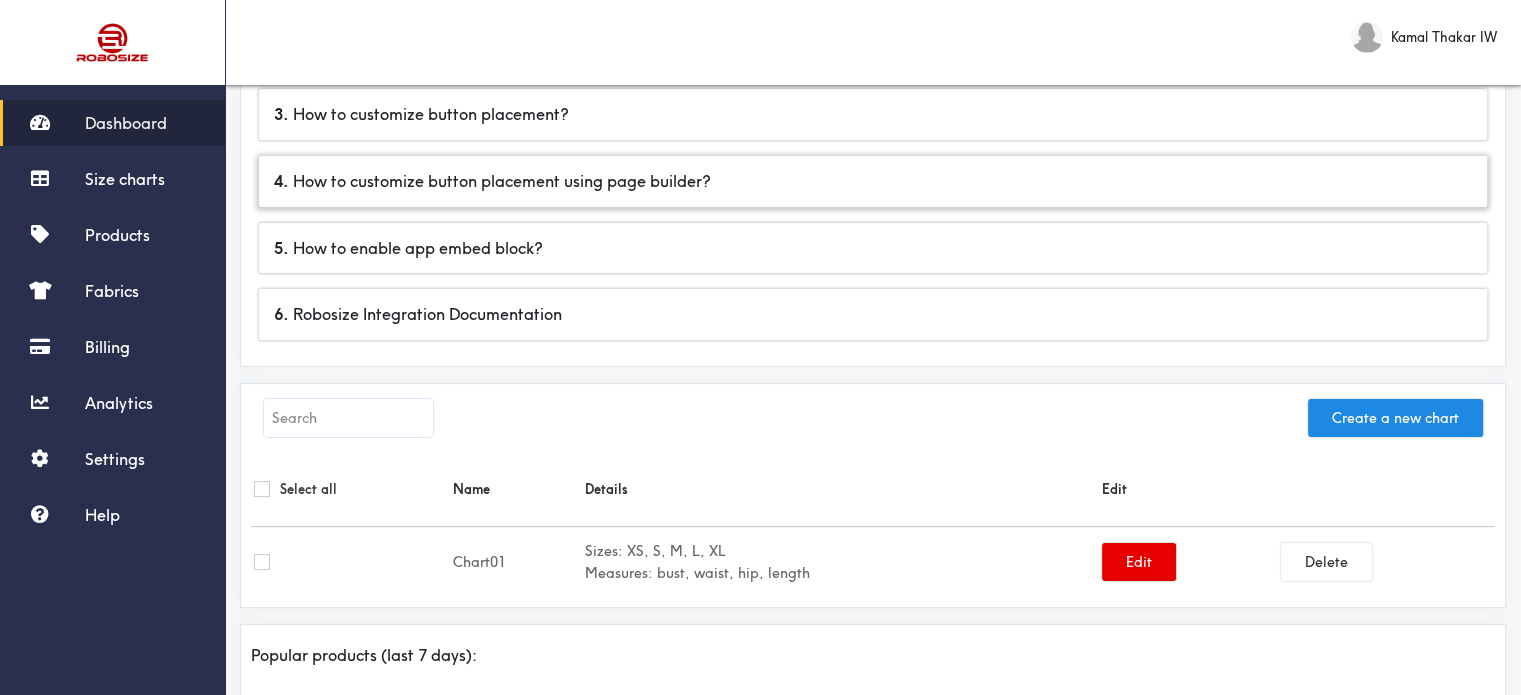 click on "4 .   How to customize button placement using page builder?" at bounding box center (873, 181) 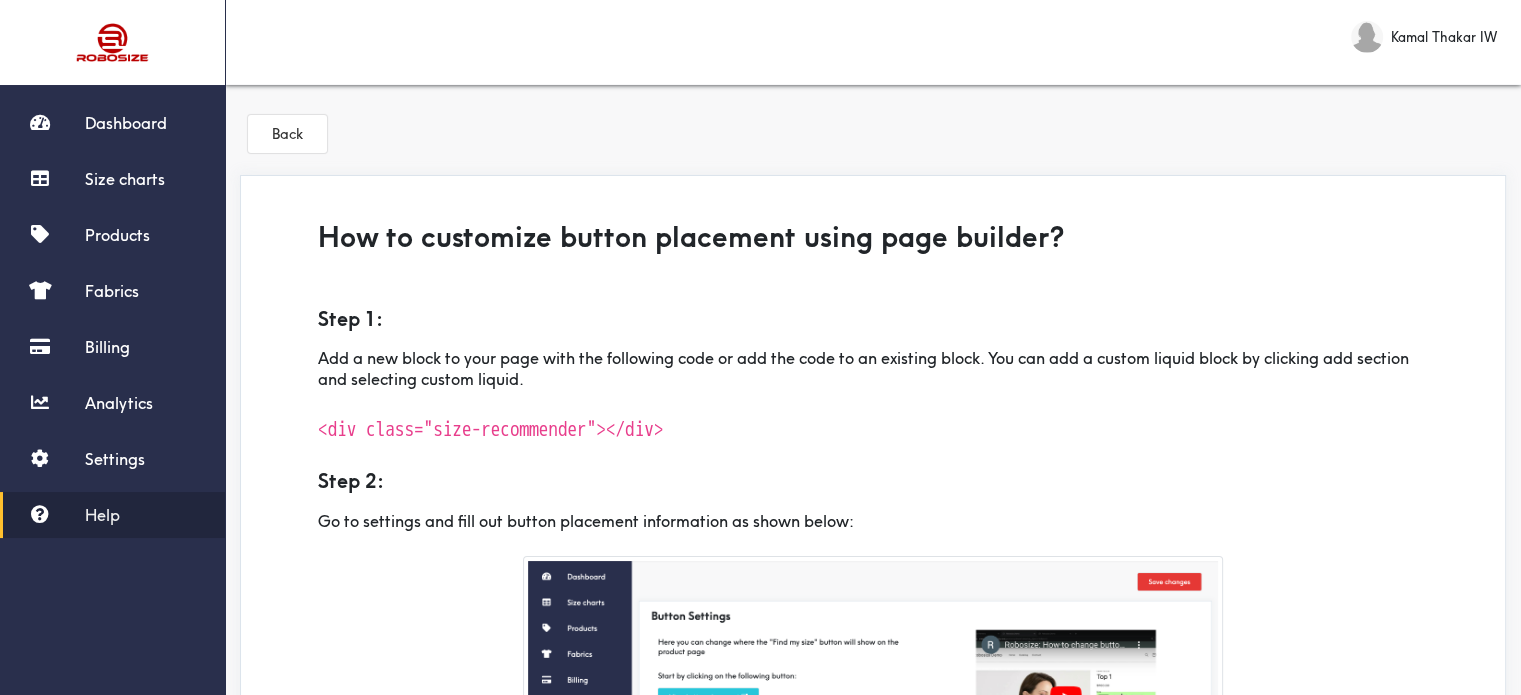 scroll, scrollTop: 0, scrollLeft: 0, axis: both 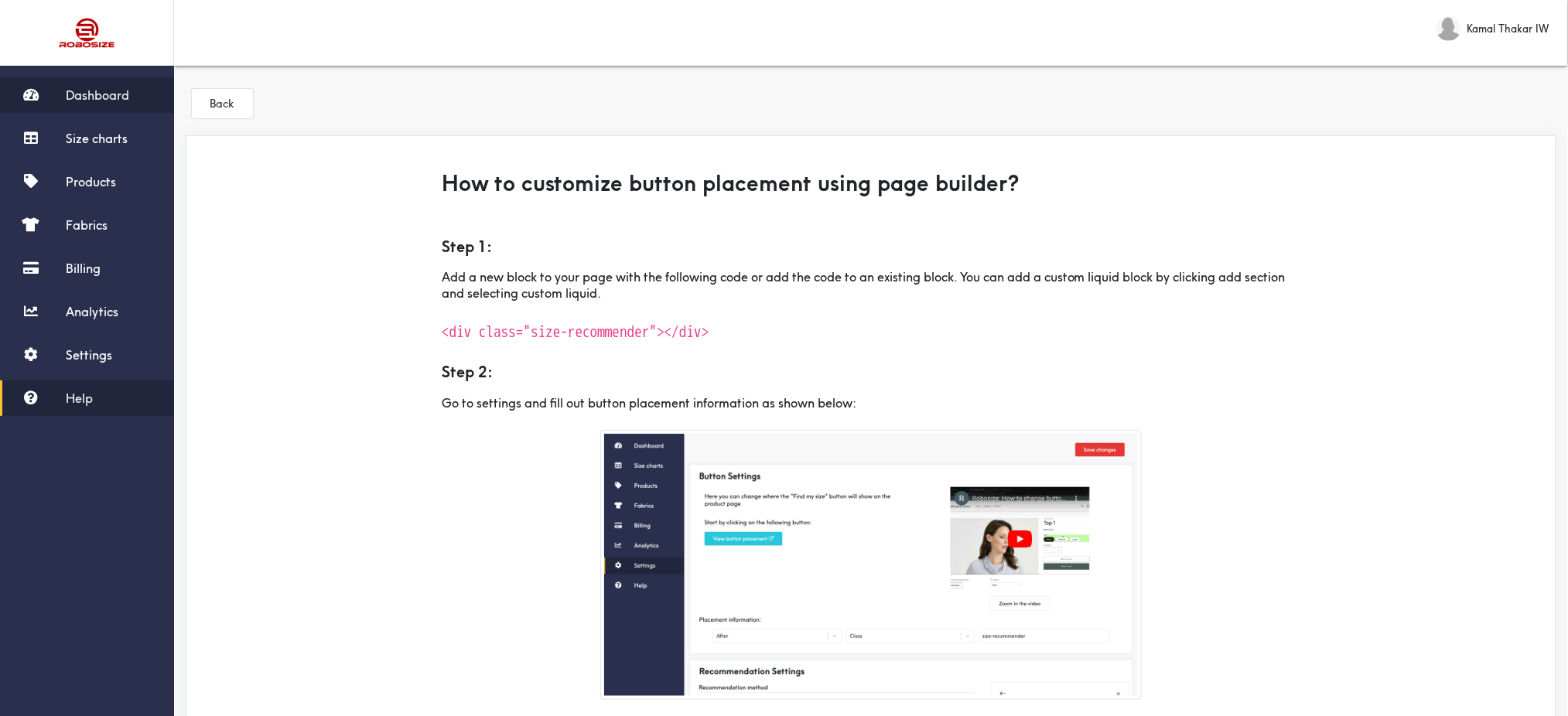 click on "Dashboard" at bounding box center (87, 95) 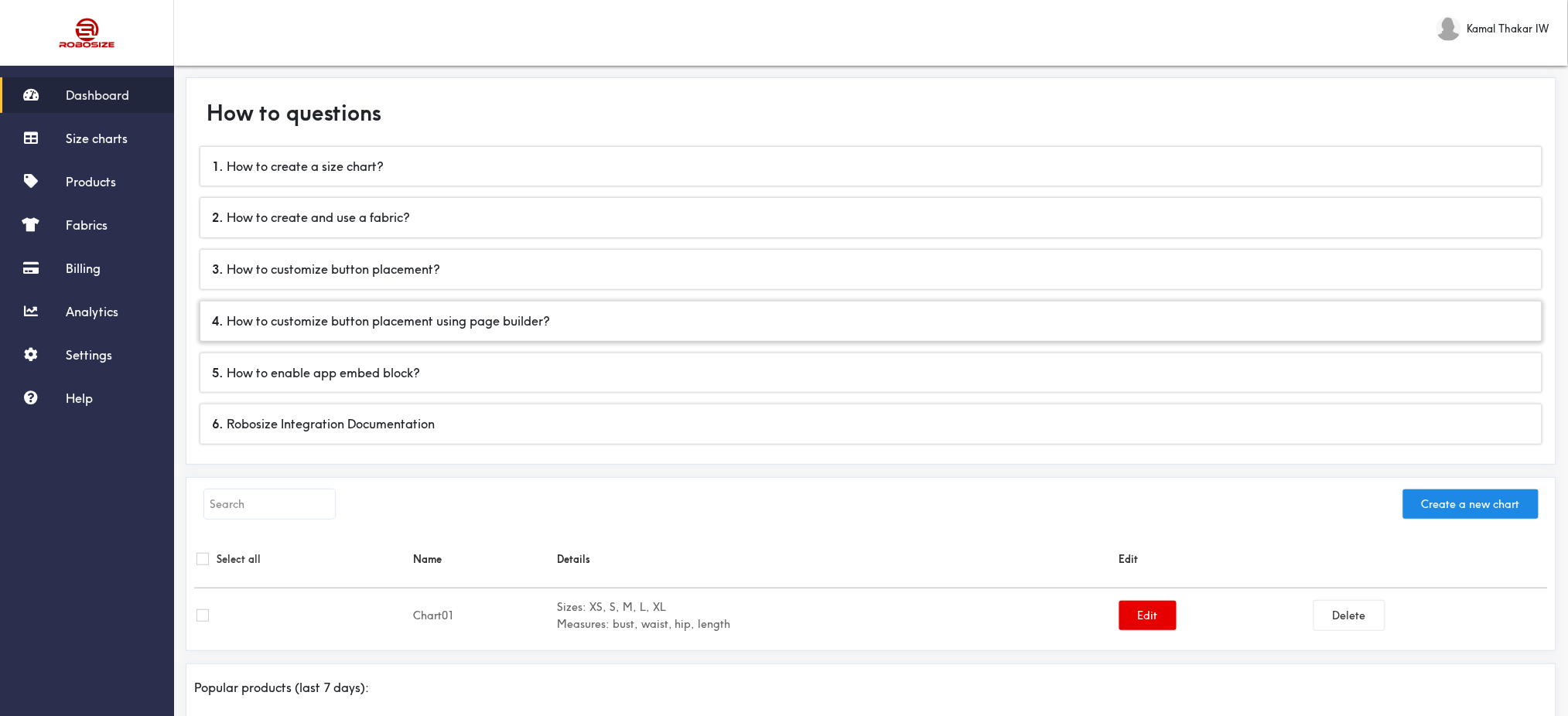 click on "4 .   How to customize button placement using page builder?" at bounding box center [871, 321] 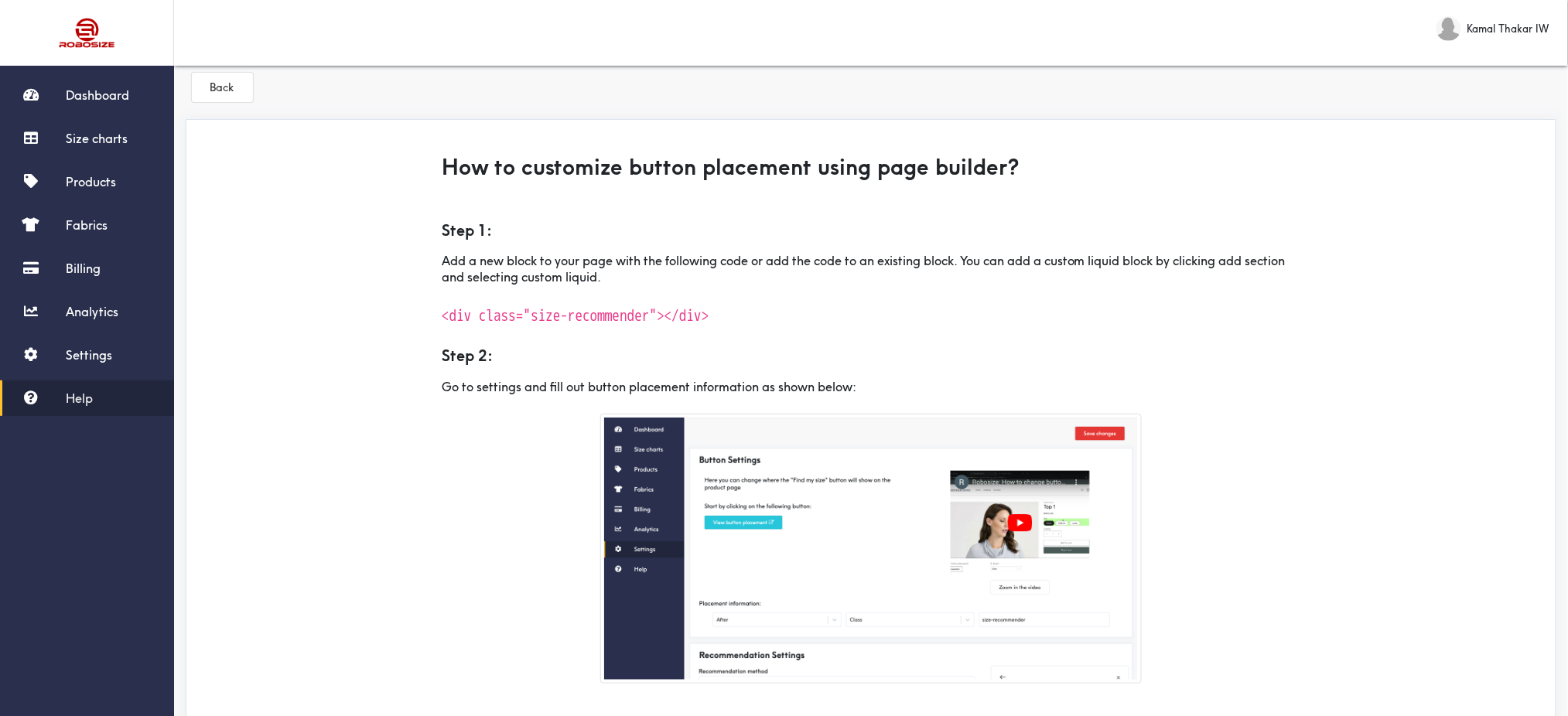 scroll, scrollTop: 0, scrollLeft: 0, axis: both 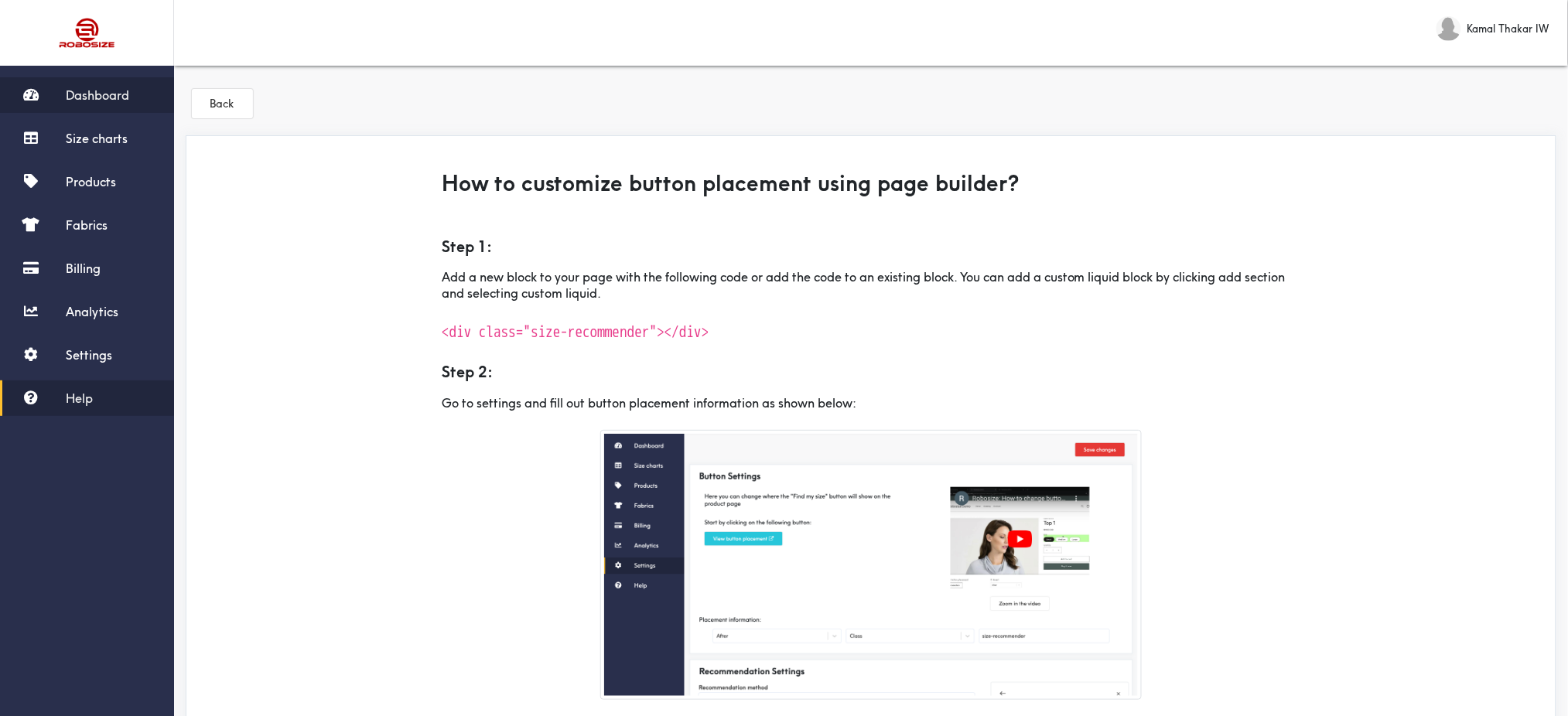 click on "Dashboard" at bounding box center [87, 95] 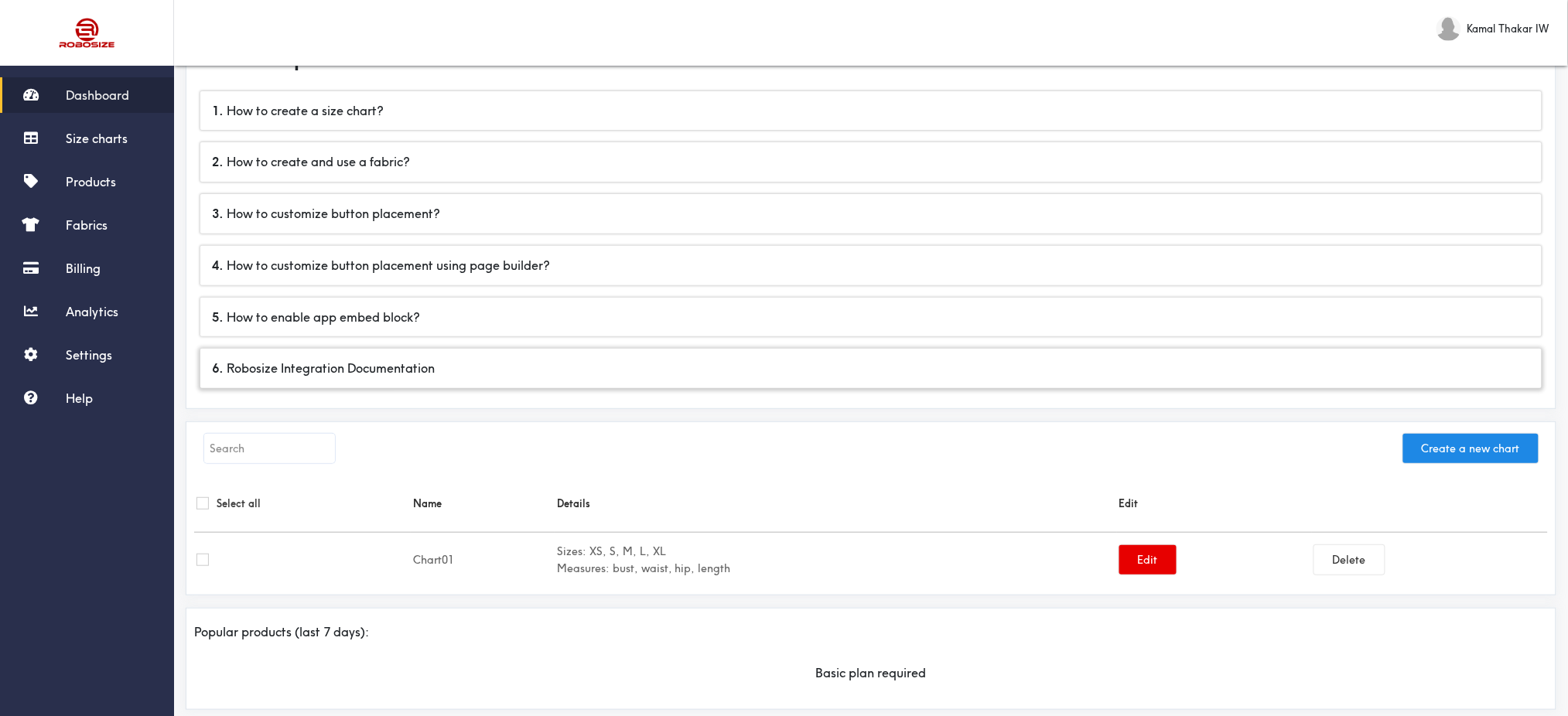 scroll, scrollTop: 80, scrollLeft: 0, axis: vertical 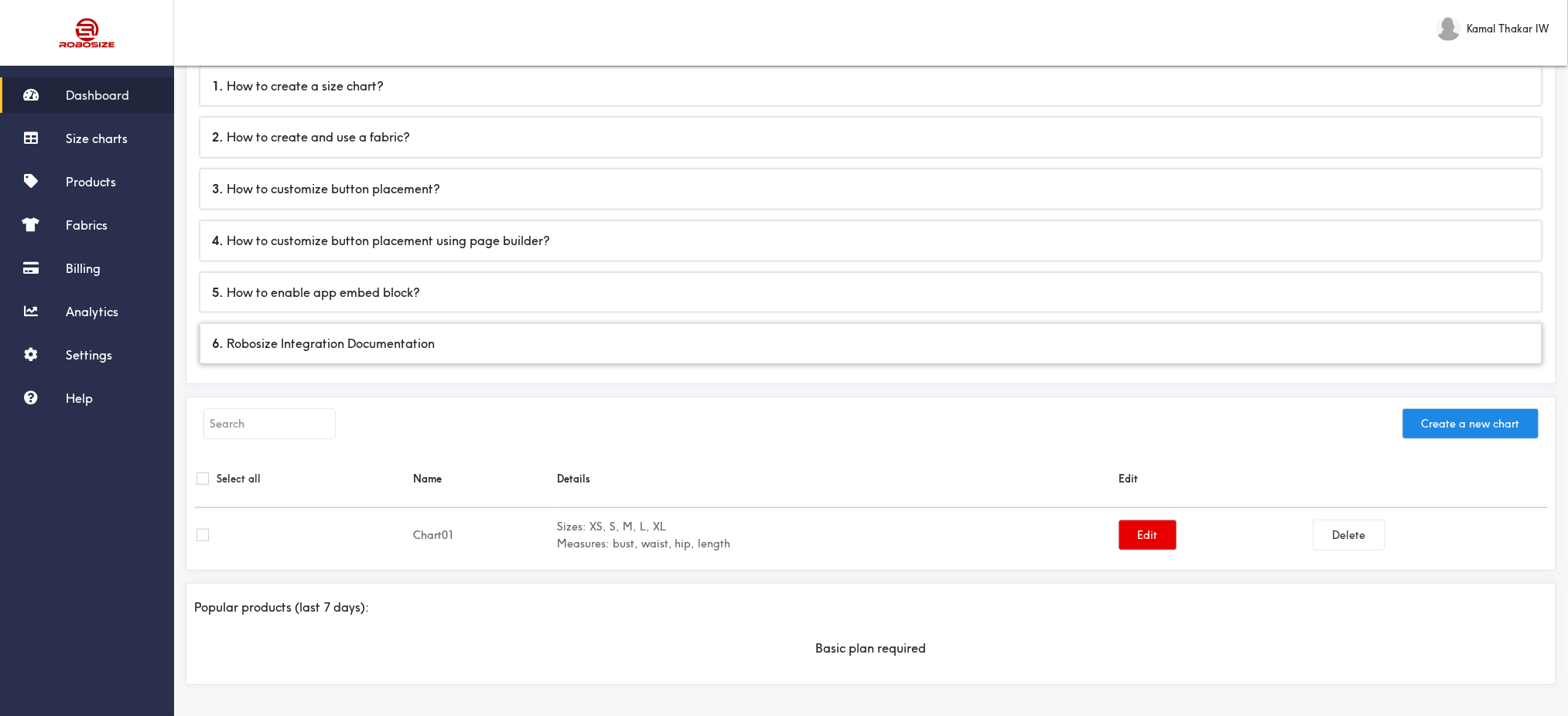 click on "6 .   Robosize Integration Documentation" at bounding box center [871, 343] 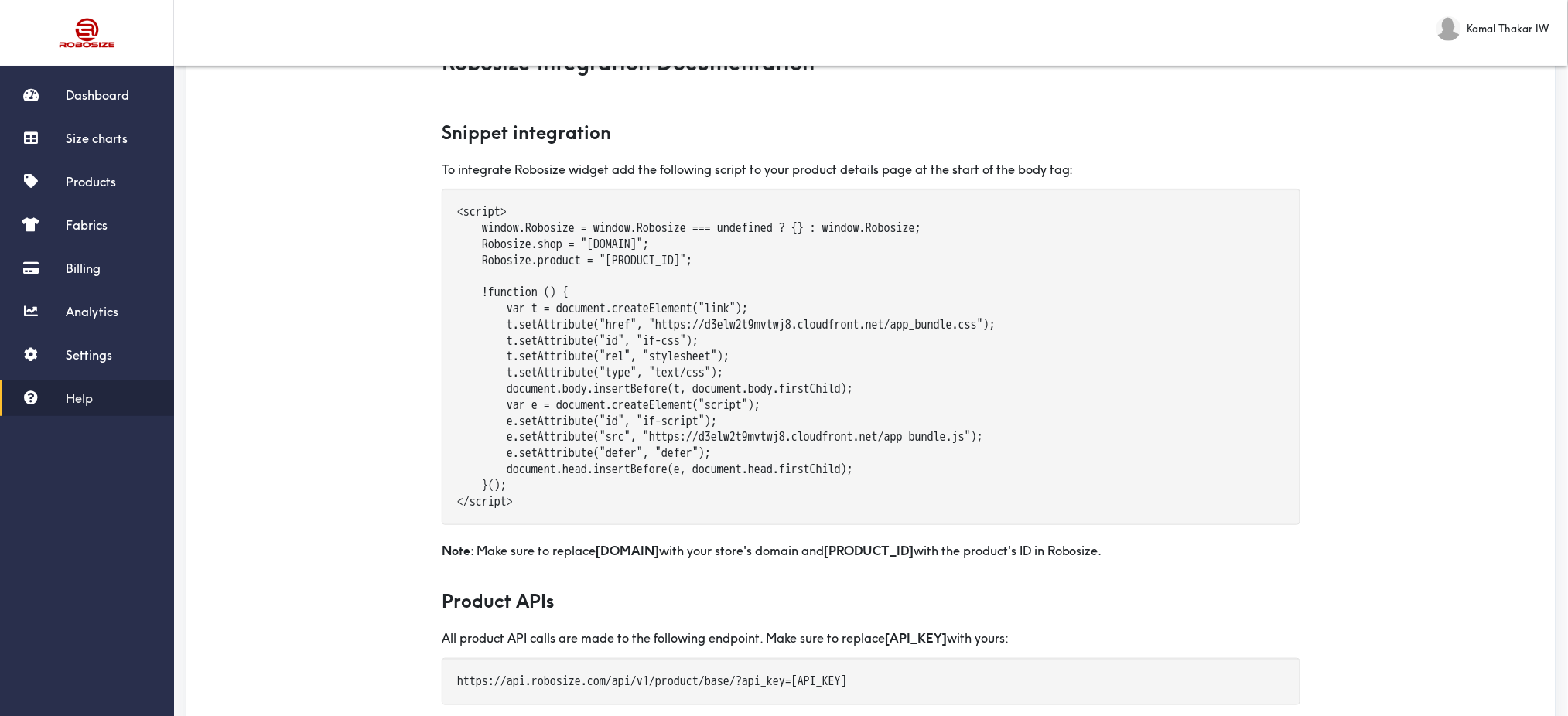 scroll, scrollTop: 0, scrollLeft: 0, axis: both 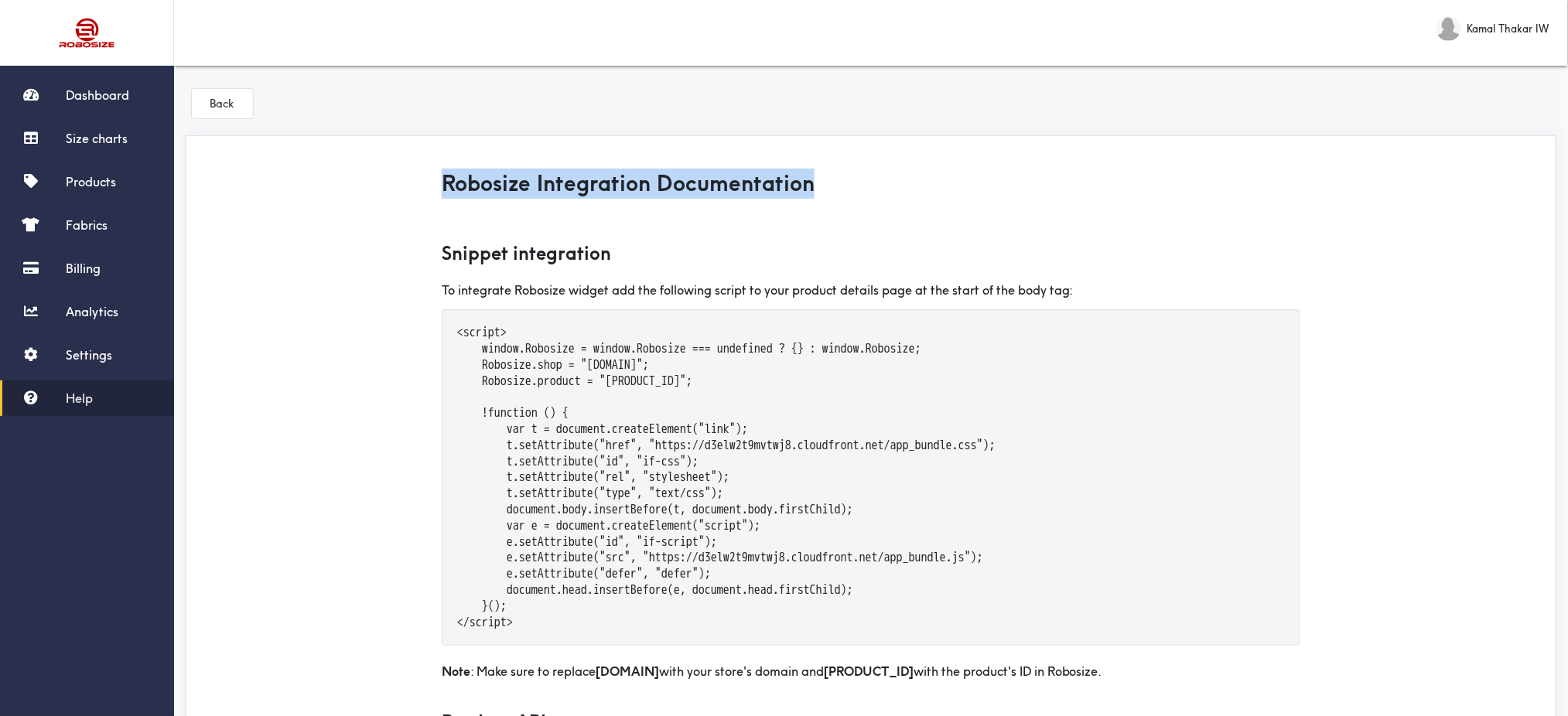 drag, startPoint x: 442, startPoint y: 183, endPoint x: 859, endPoint y: 184, distance: 417.0012 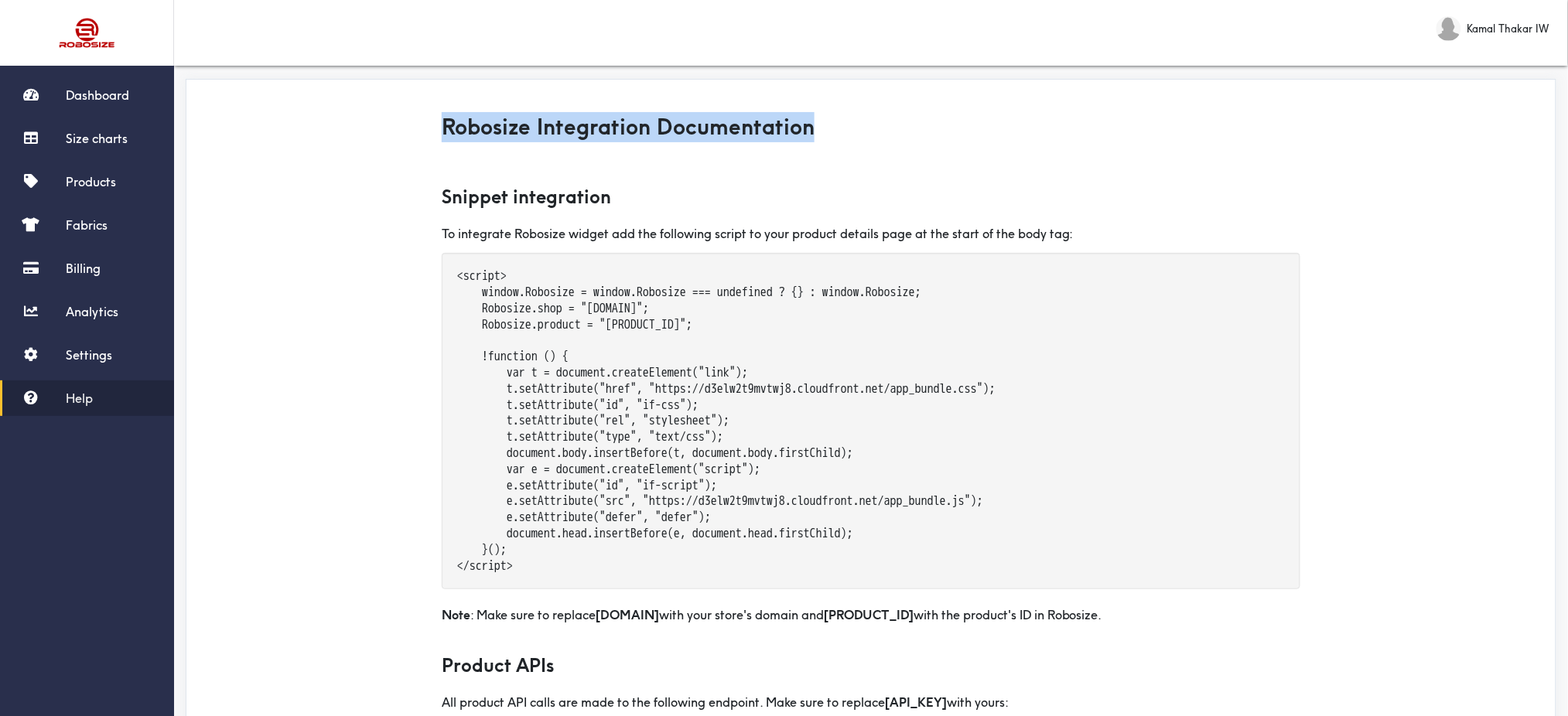 scroll, scrollTop: 0, scrollLeft: 0, axis: both 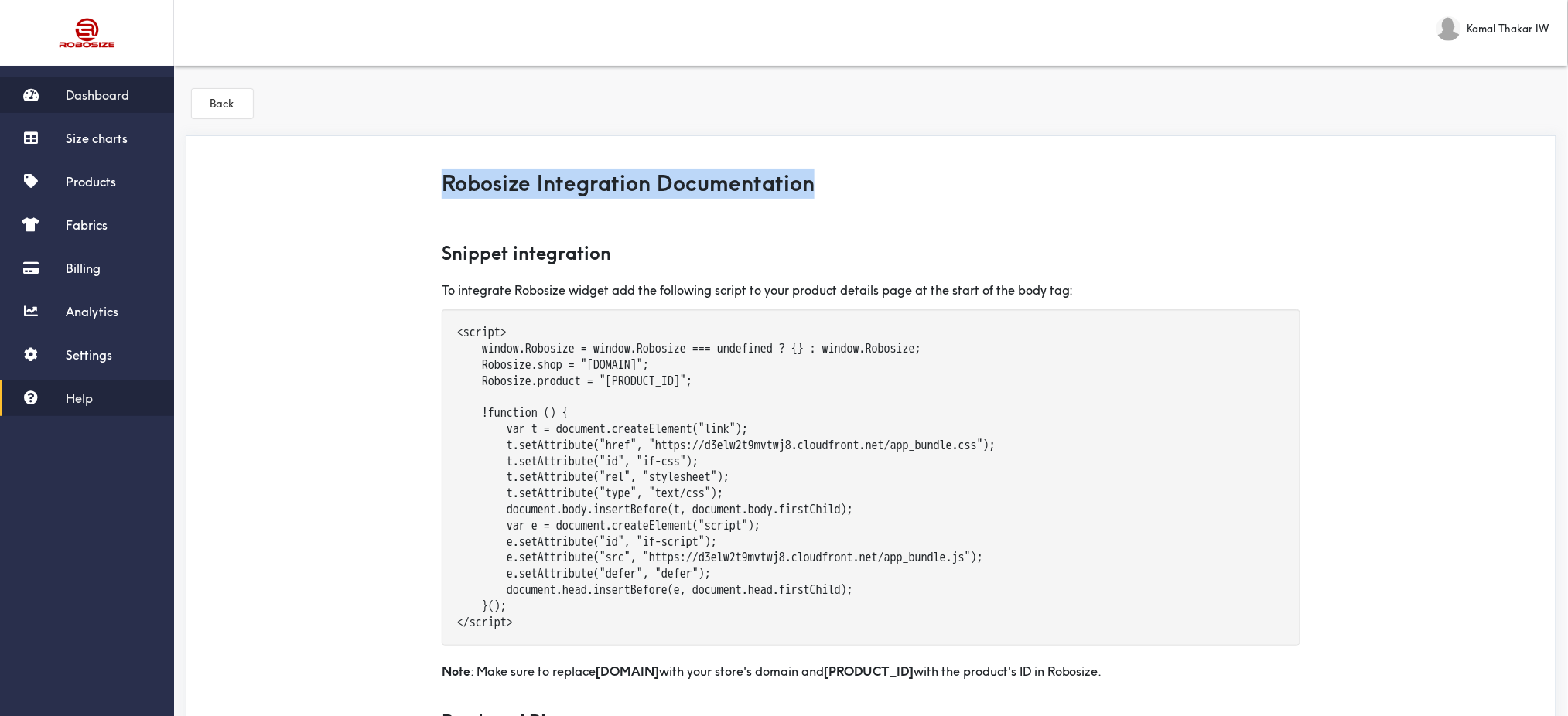 click on "Dashboard" at bounding box center [97, 95] 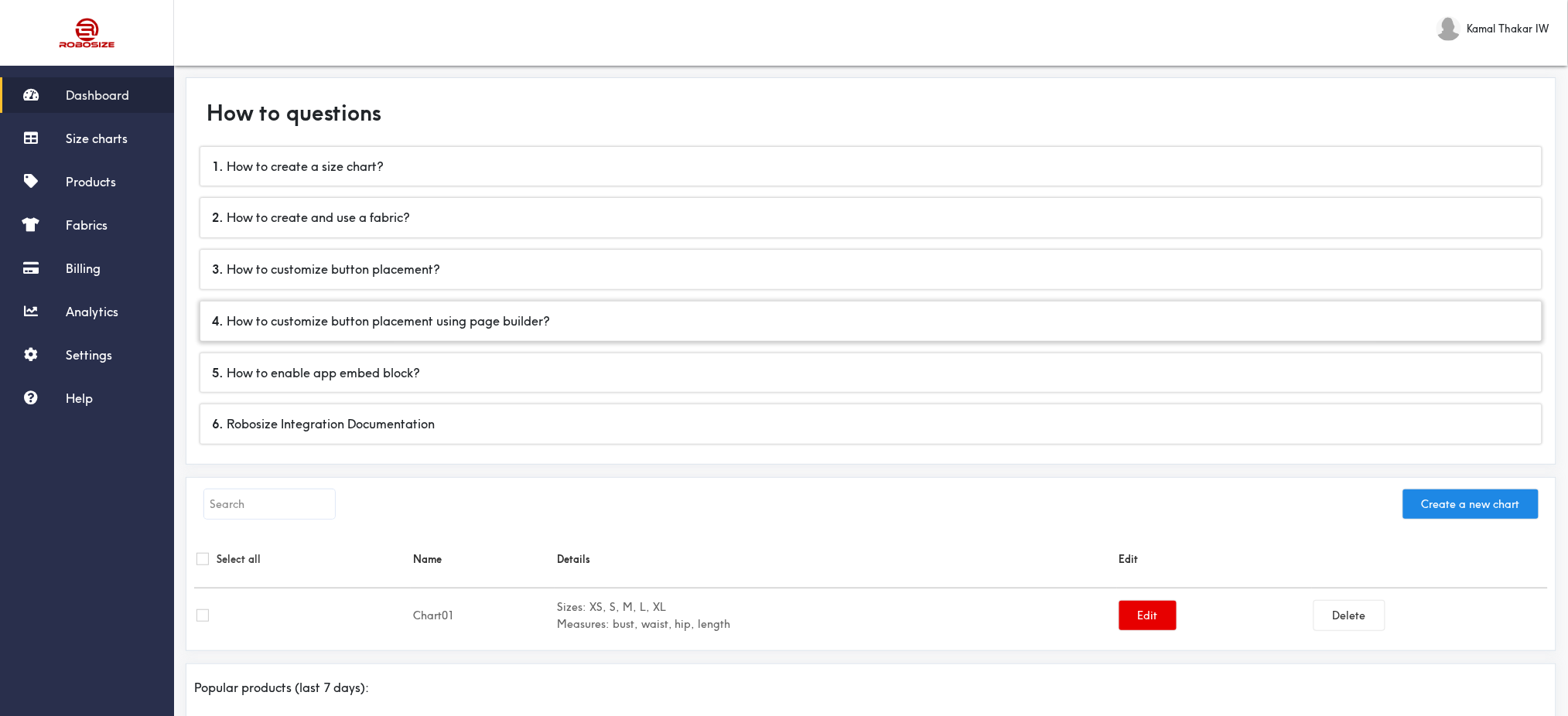 click on "4 .   How to customize button placement using page builder?" at bounding box center [871, 321] 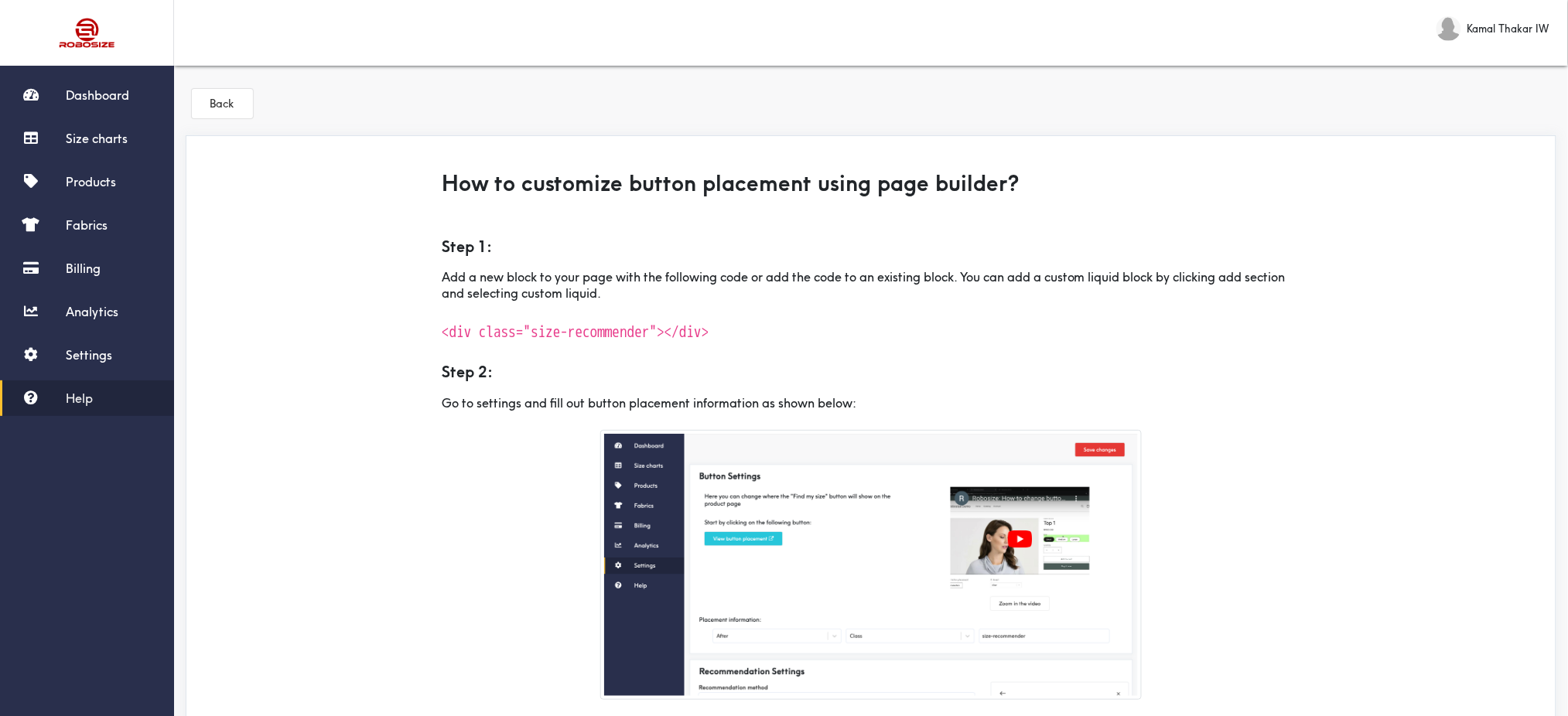 click on "How to customize button placement using page builder?" at bounding box center [871, 183] 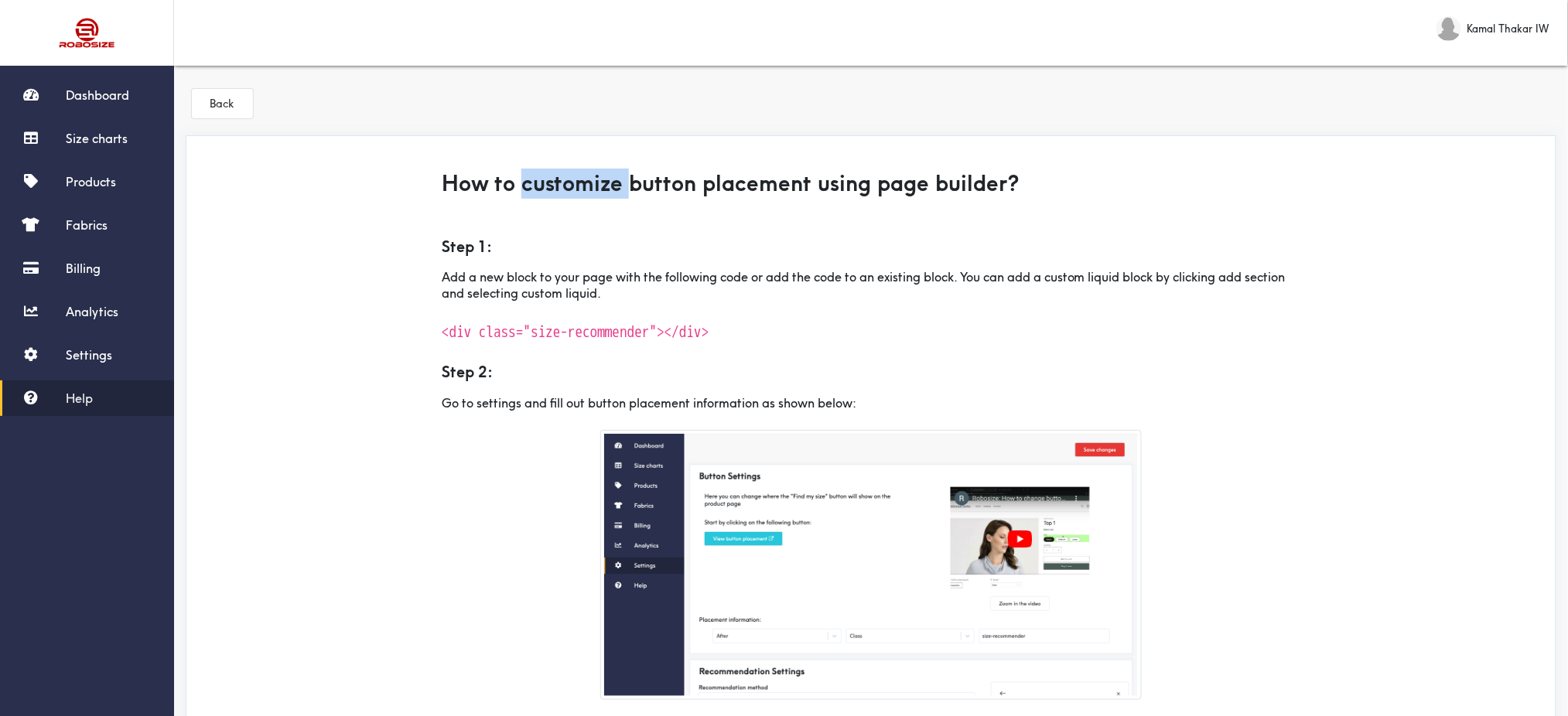 click on "How to customize button placement using page builder?" at bounding box center [871, 183] 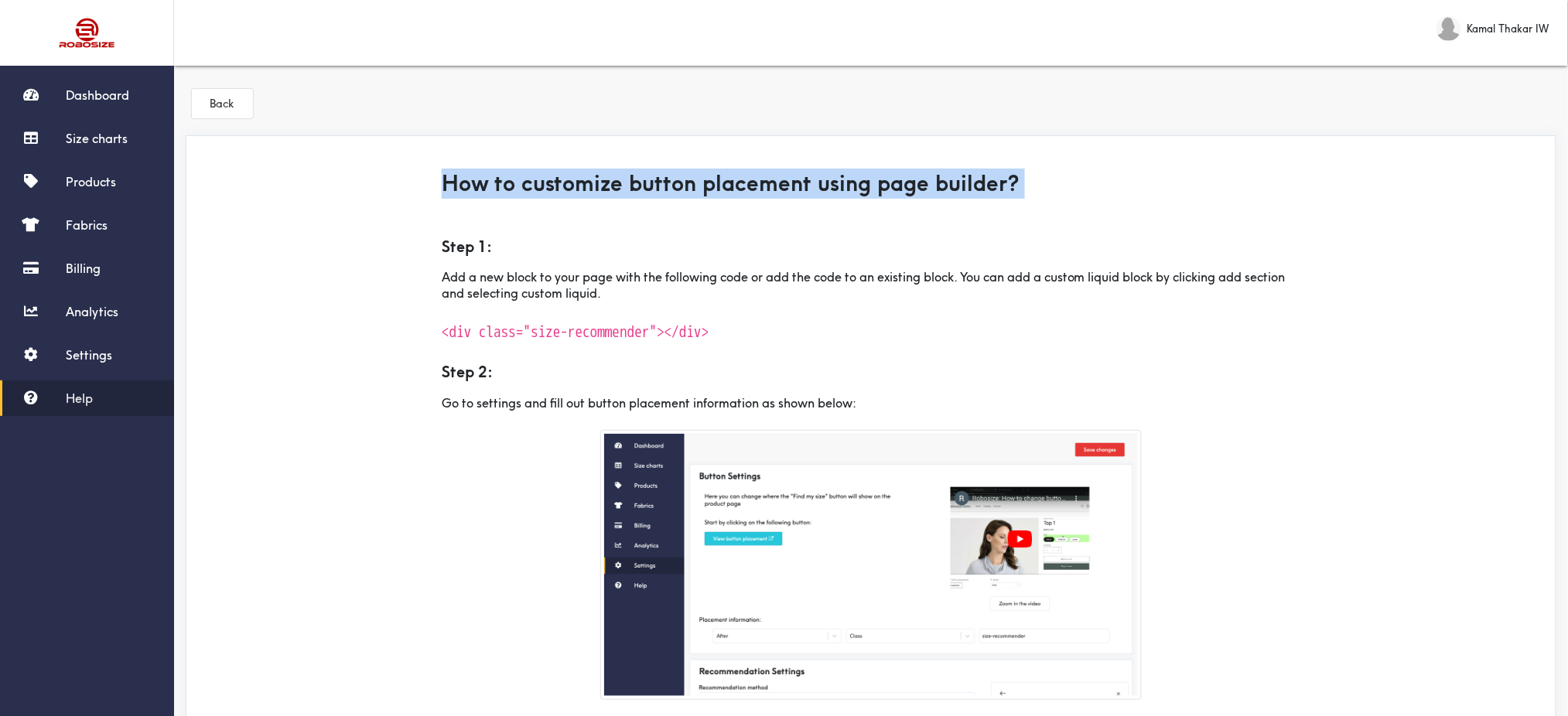 click on "How to customize button placement using page builder?" at bounding box center (871, 183) 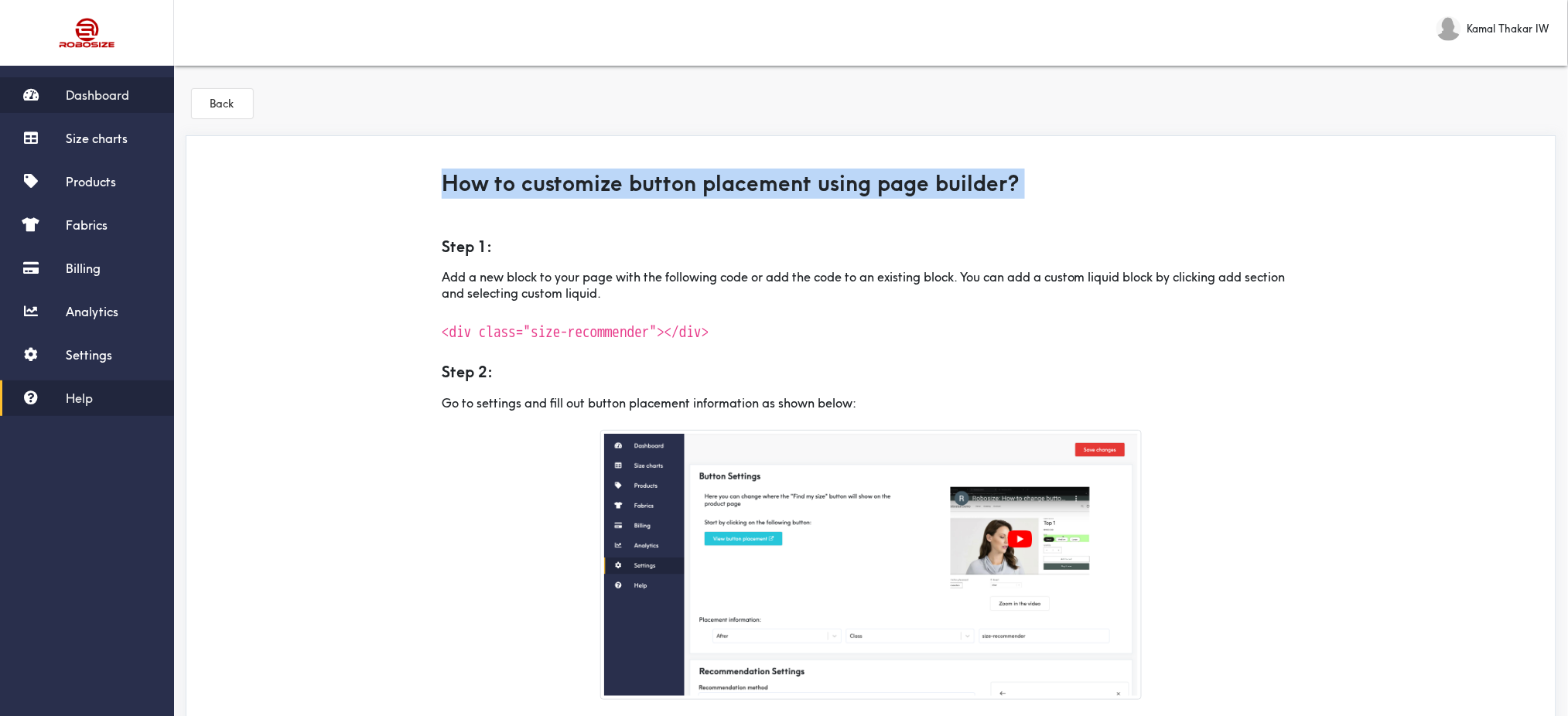 click on "Dashboard" at bounding box center (87, 95) 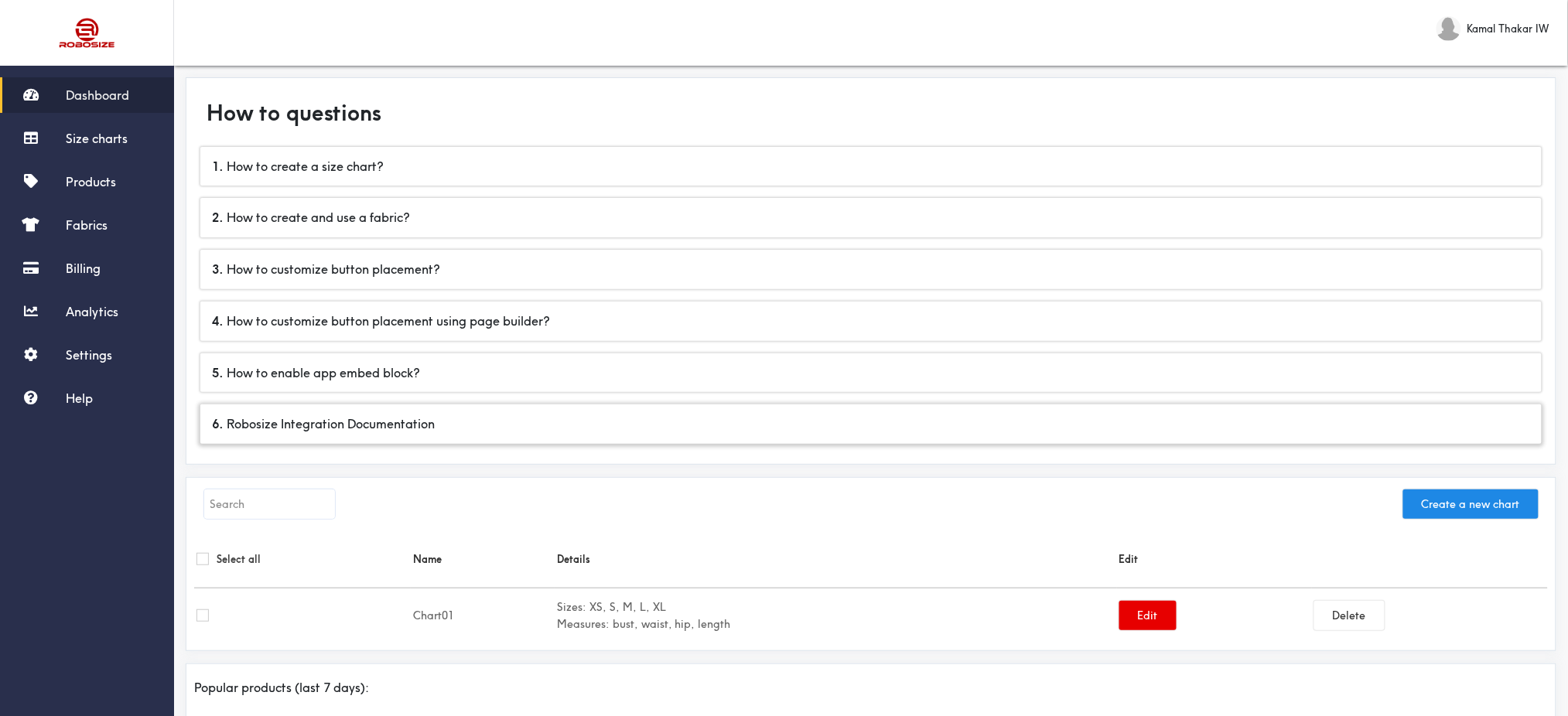 click on "6 .   Robosize Integration Documentation" at bounding box center (871, 424) 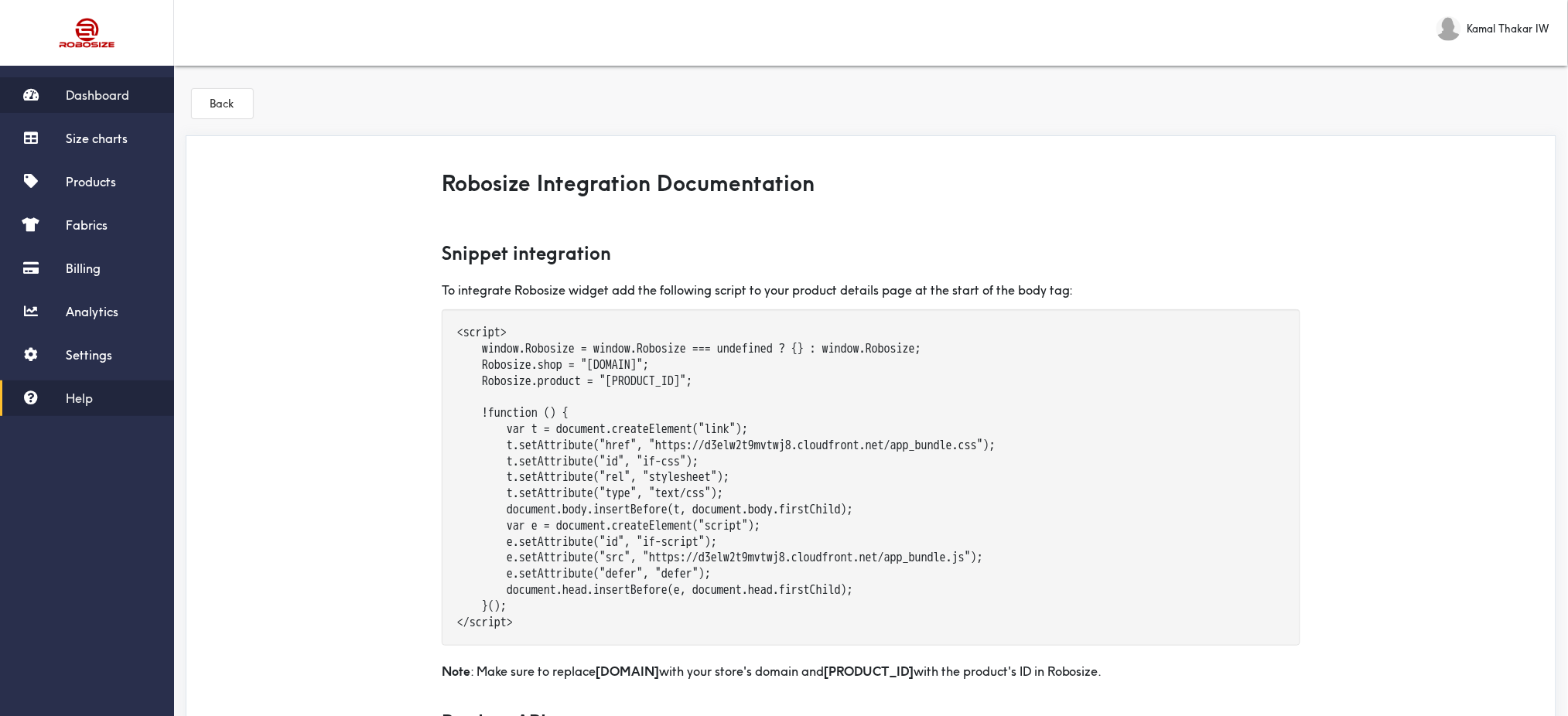 click on "Dashboard" at bounding box center [87, 95] 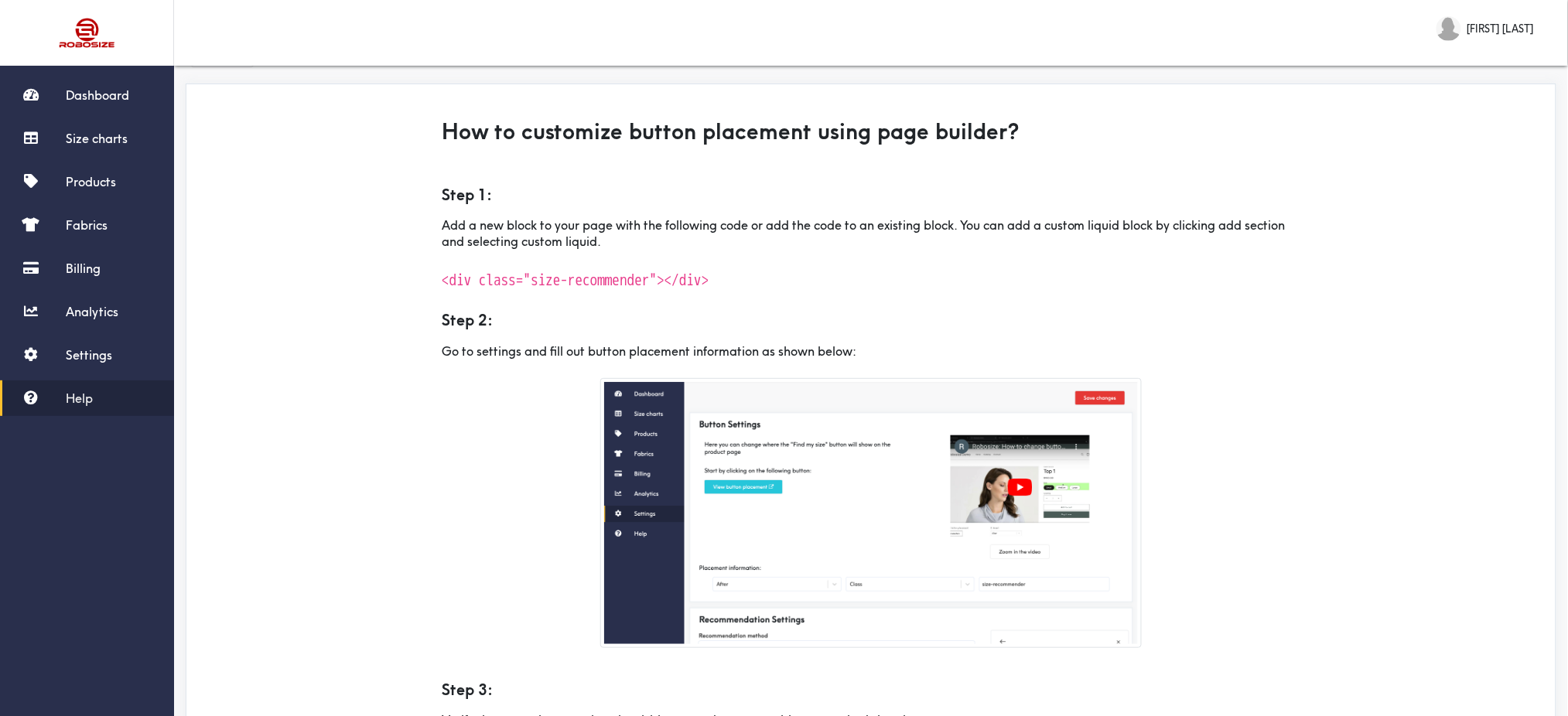 scroll, scrollTop: 0, scrollLeft: 0, axis: both 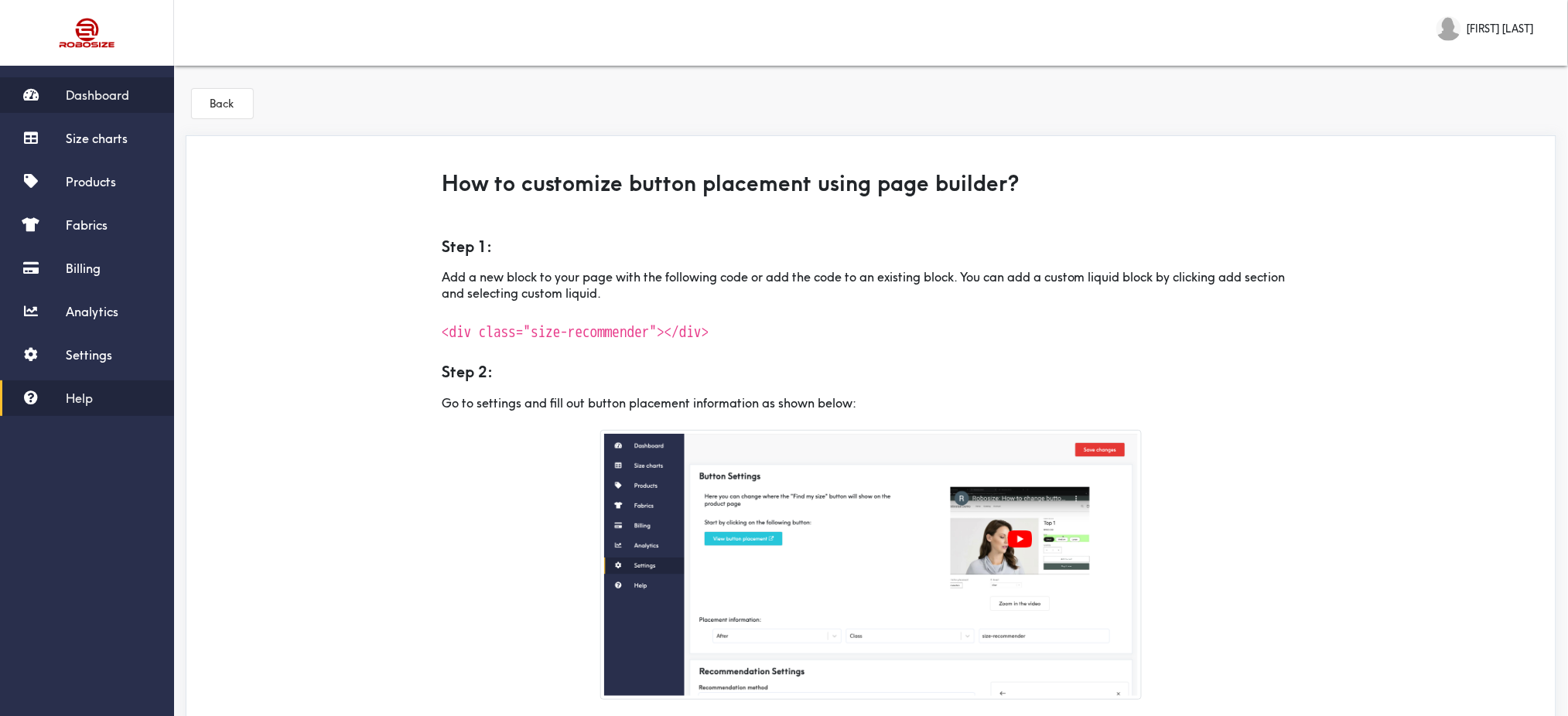 click on "Dashboard" at bounding box center (97, 95) 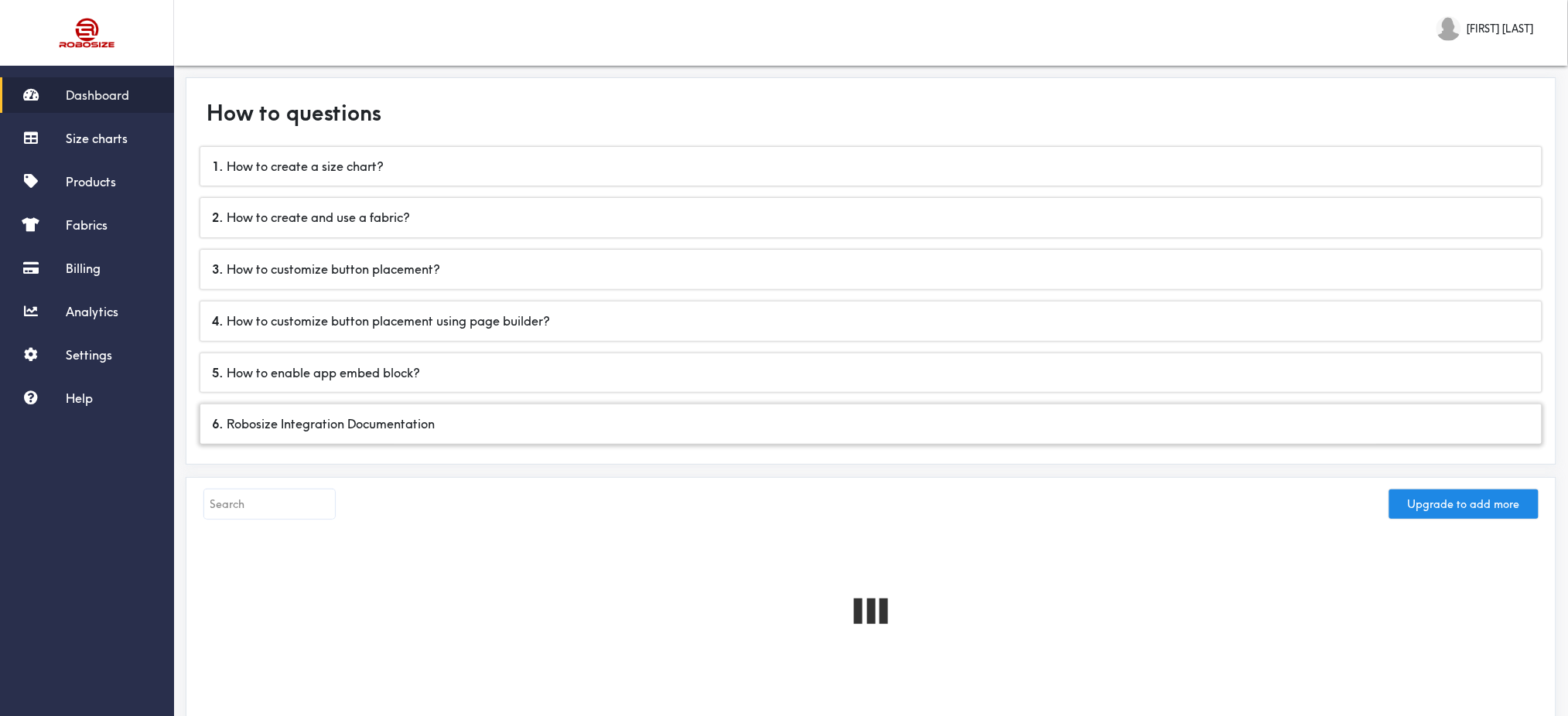 click on "6 .   Robosize Integration Documentation" at bounding box center (871, 424) 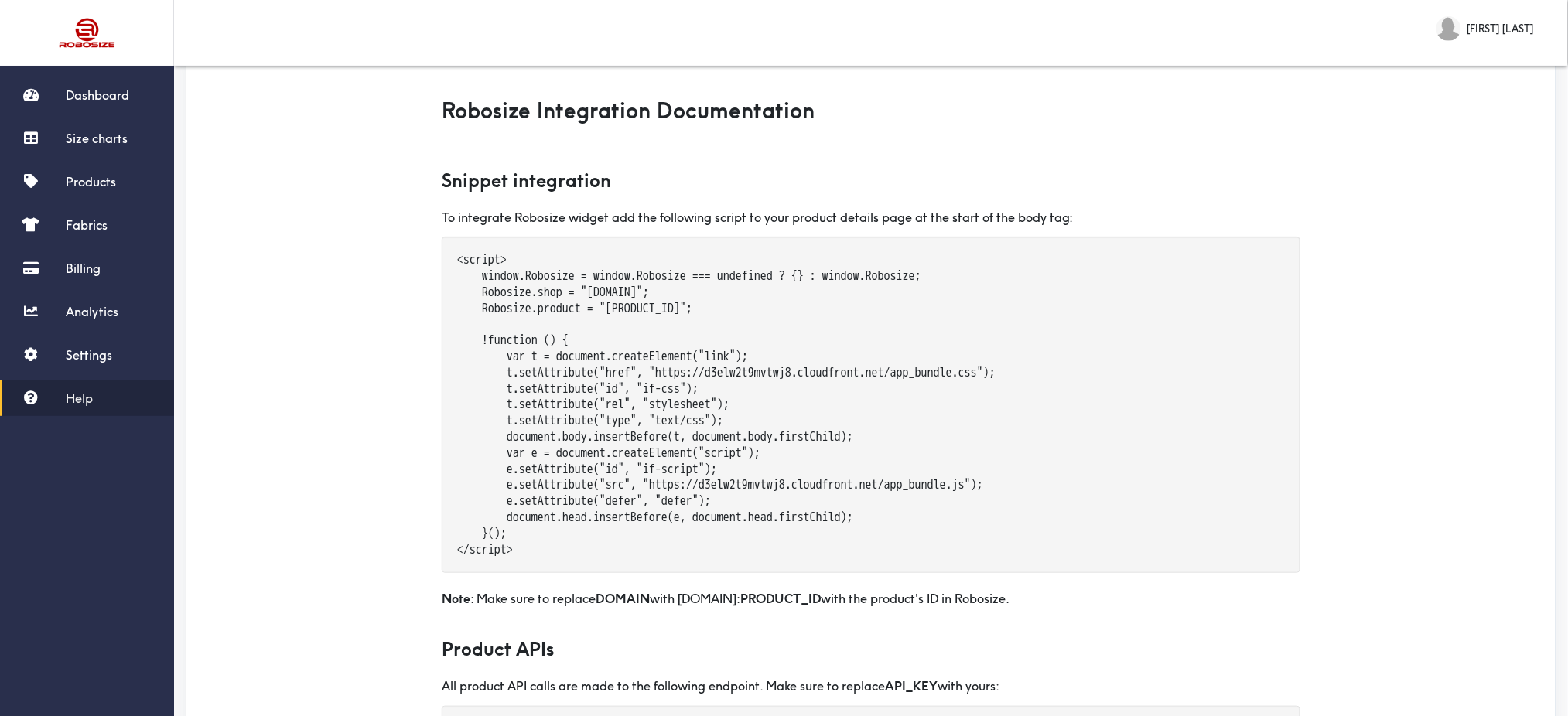 scroll, scrollTop: 0, scrollLeft: 0, axis: both 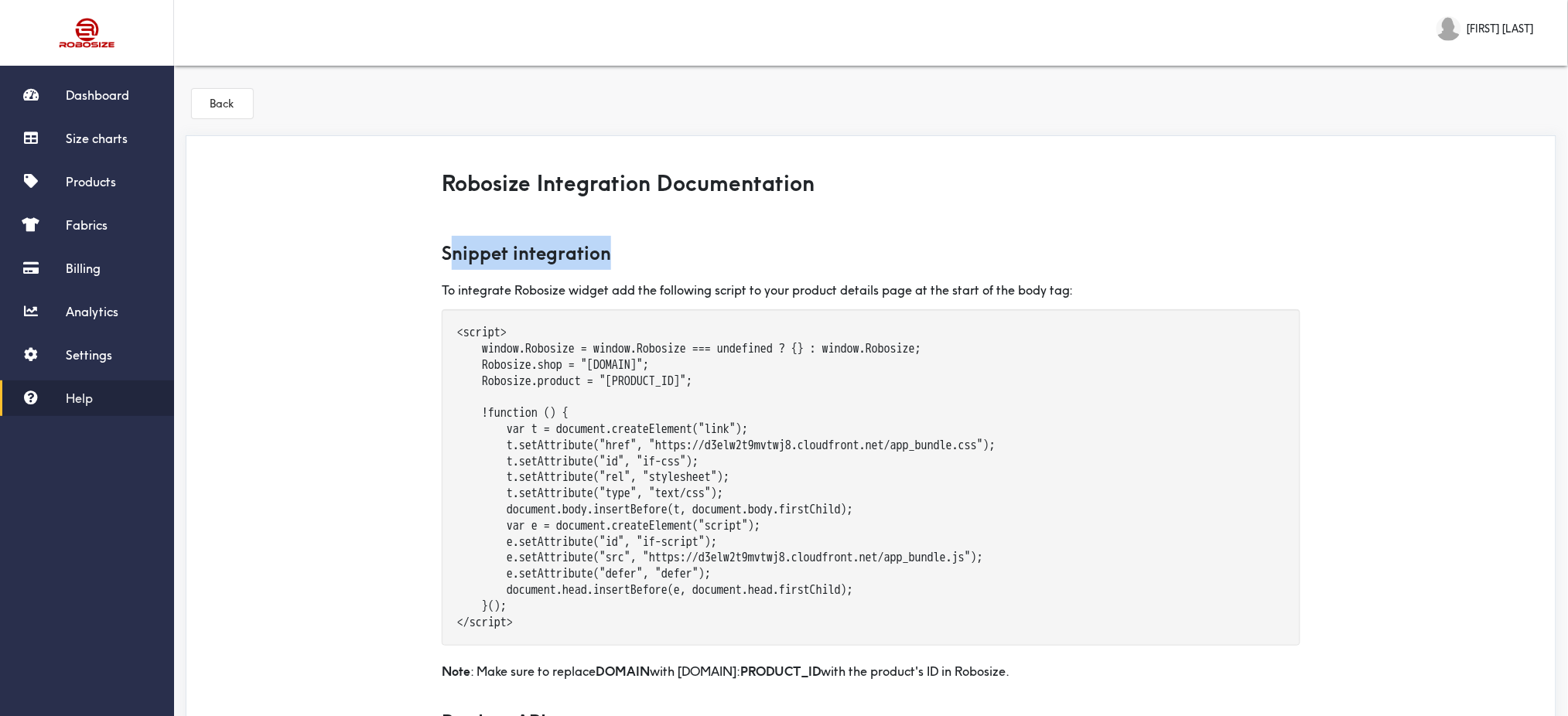 drag, startPoint x: 448, startPoint y: 259, endPoint x: 633, endPoint y: 251, distance: 185.1729 